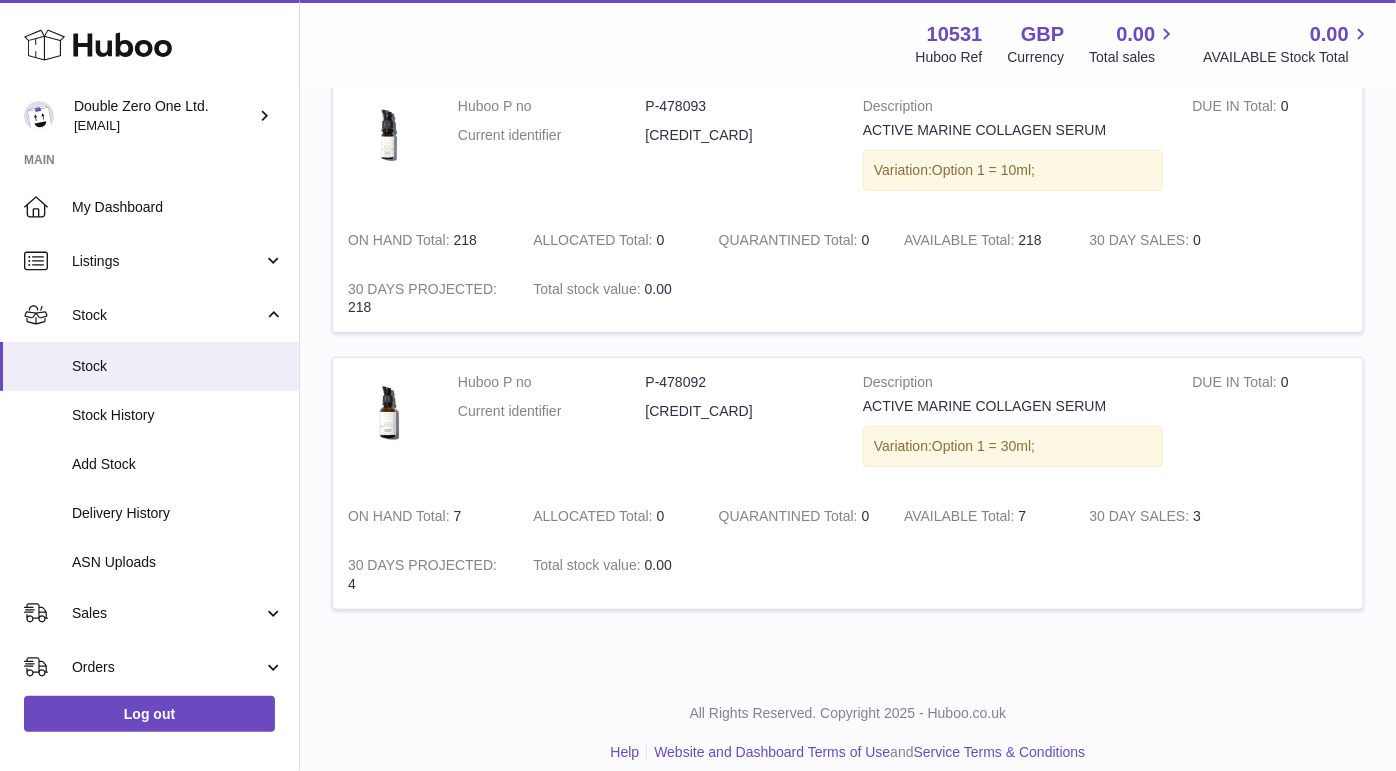 scroll, scrollTop: 0, scrollLeft: 0, axis: both 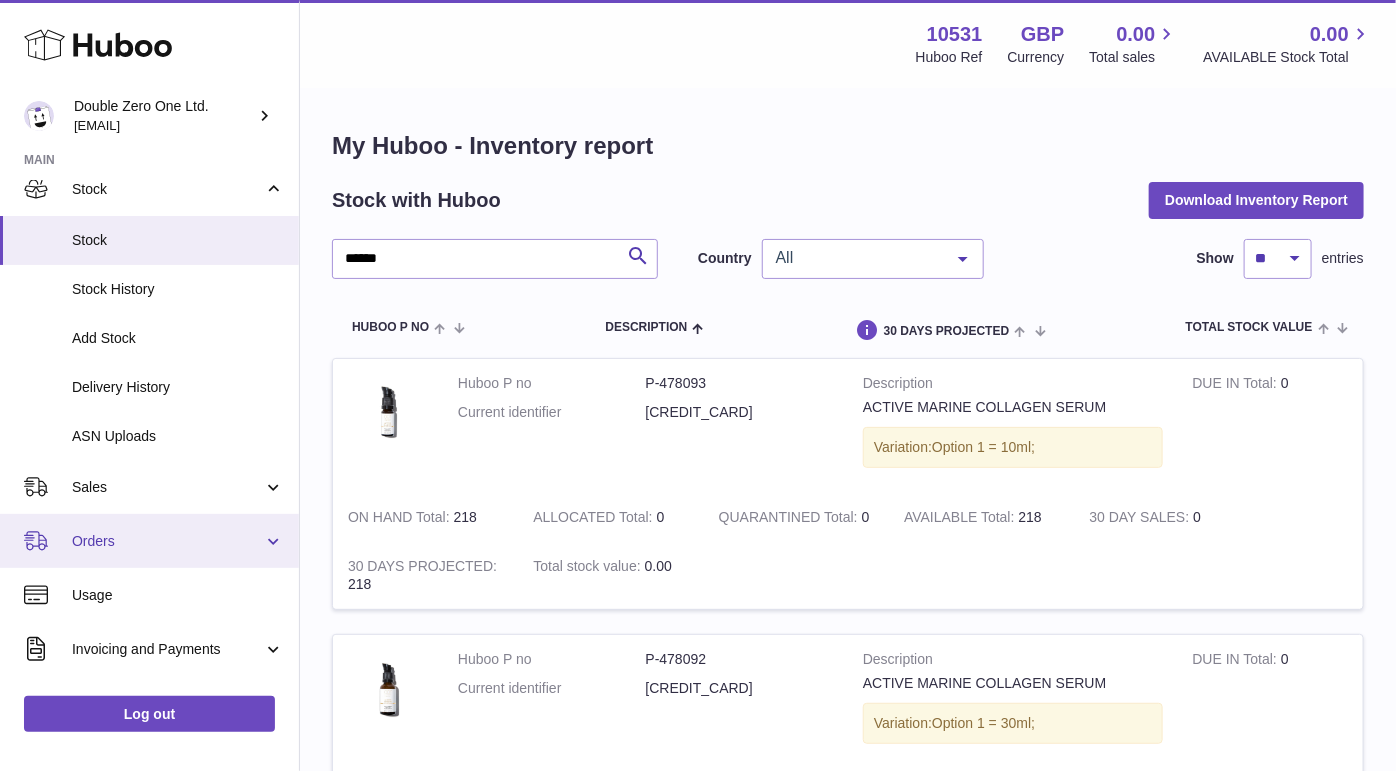 click on "Orders" at bounding box center (167, 541) 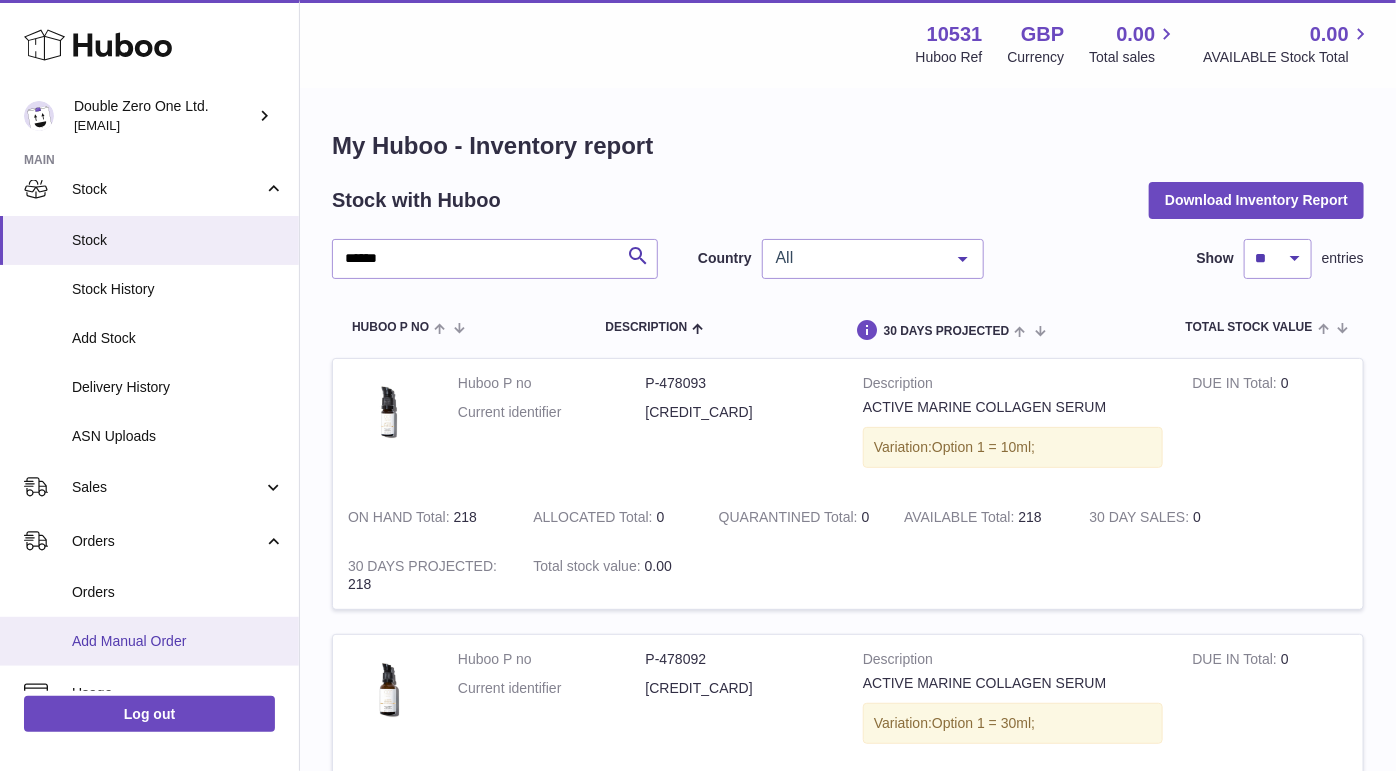 click on "Add Manual Order" at bounding box center [149, 641] 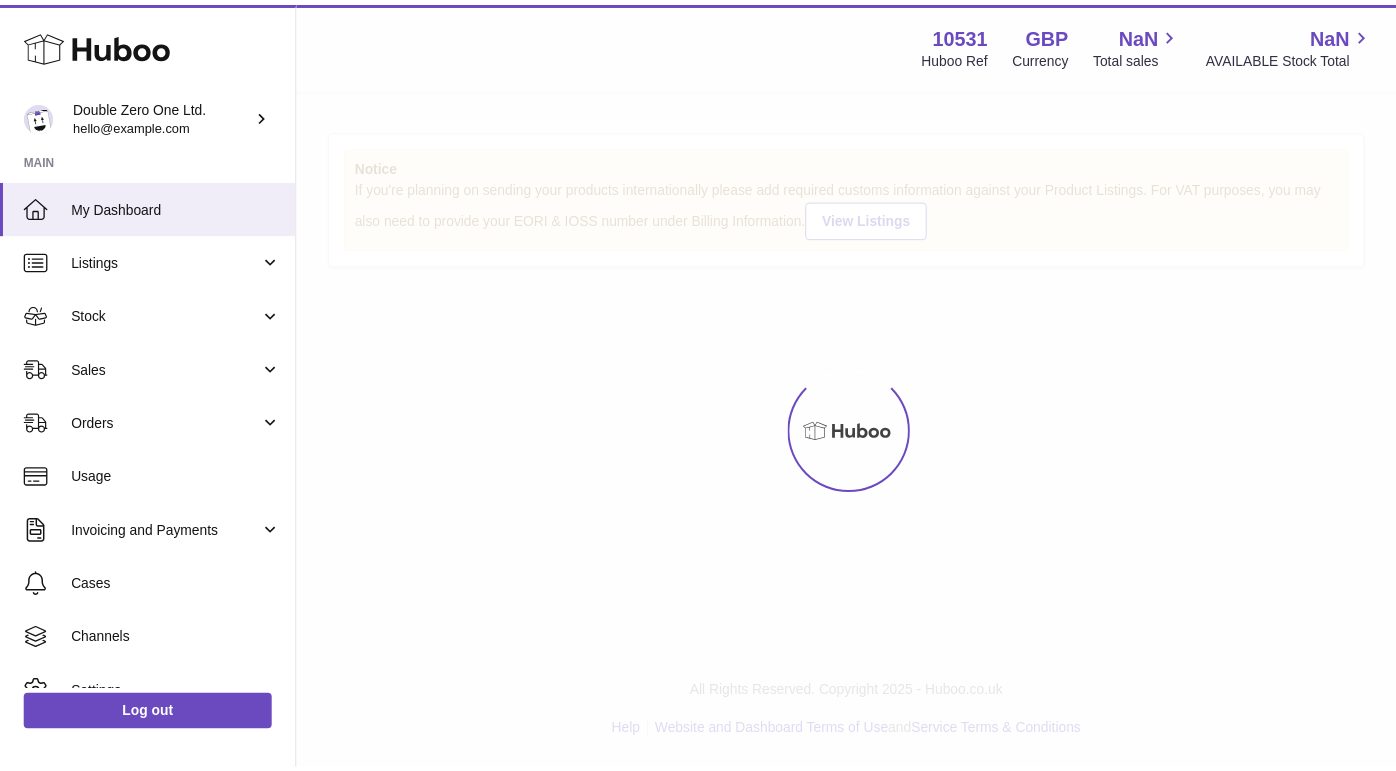 scroll, scrollTop: 0, scrollLeft: 0, axis: both 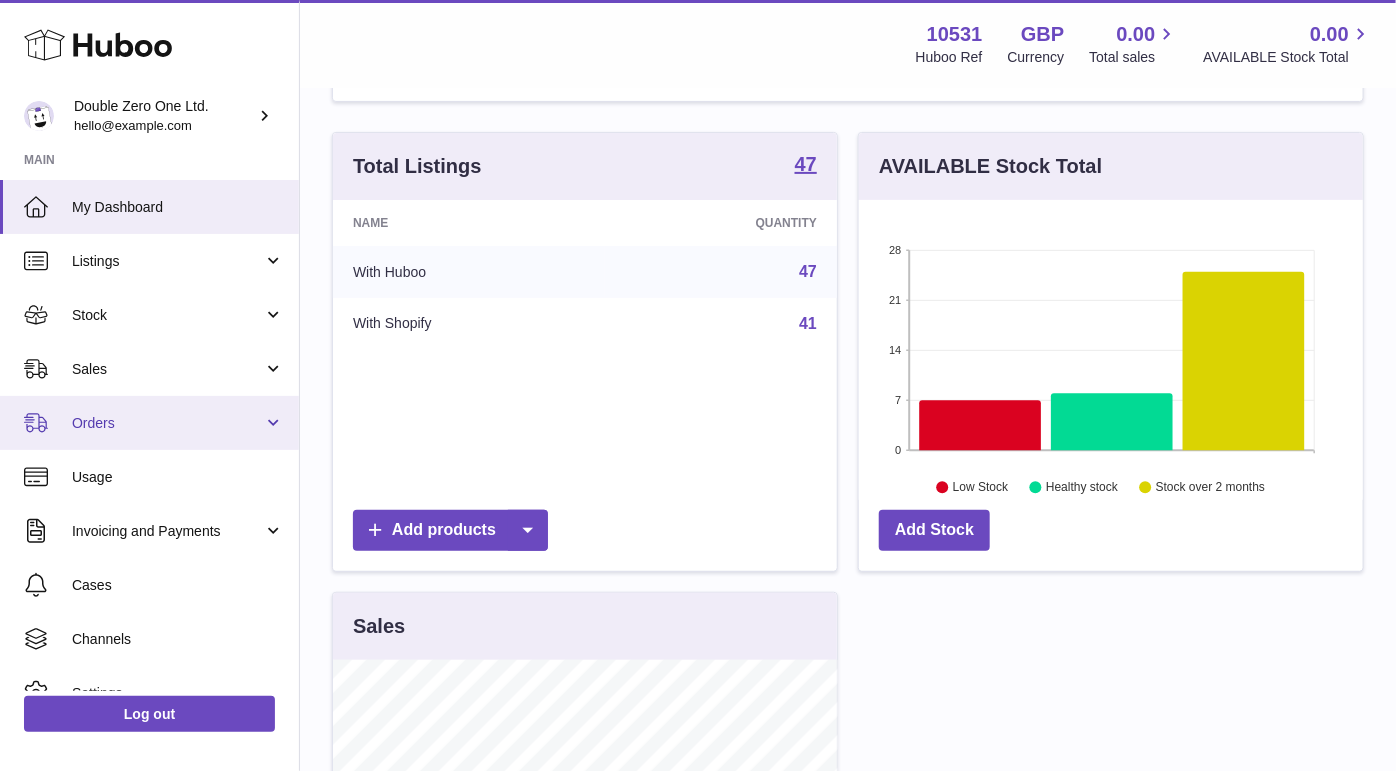 click on "Orders" at bounding box center (149, 423) 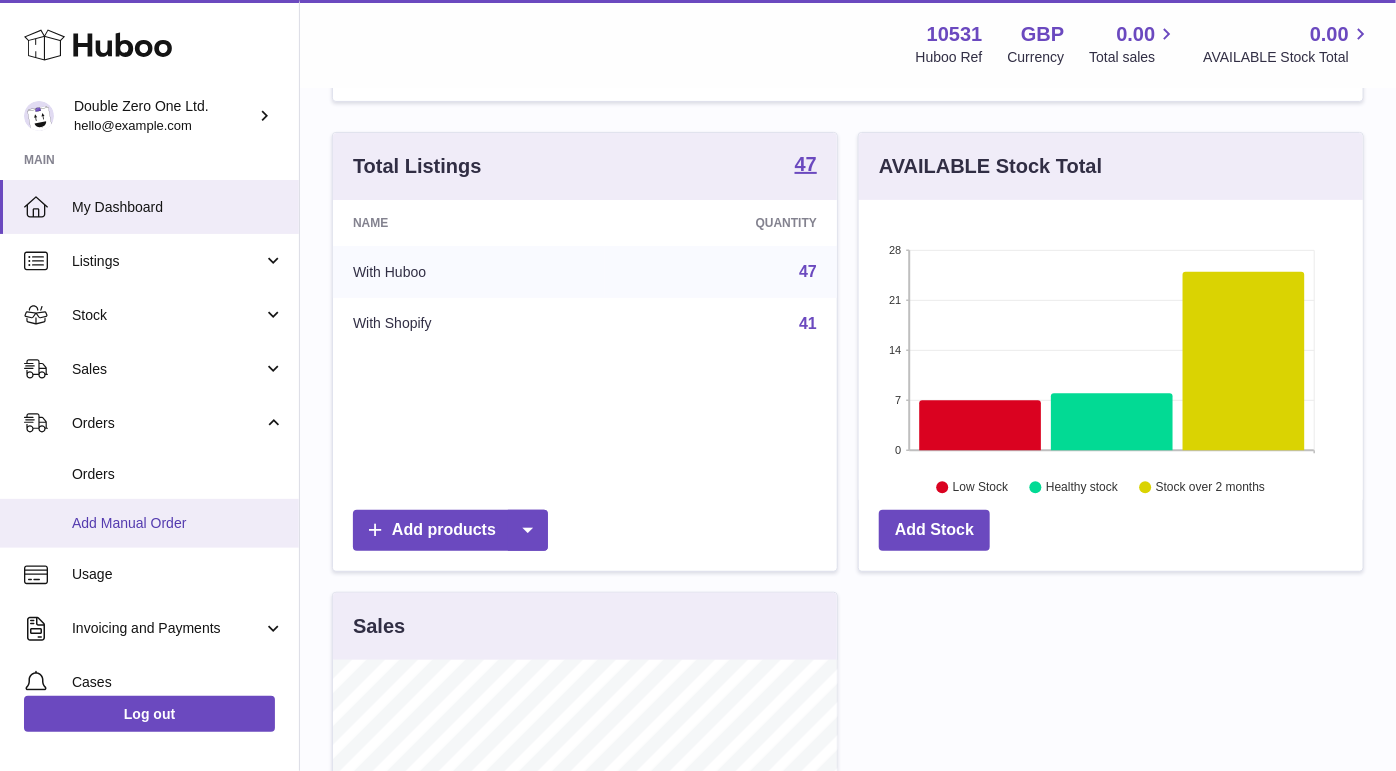 click on "Add Manual Order" at bounding box center (149, 523) 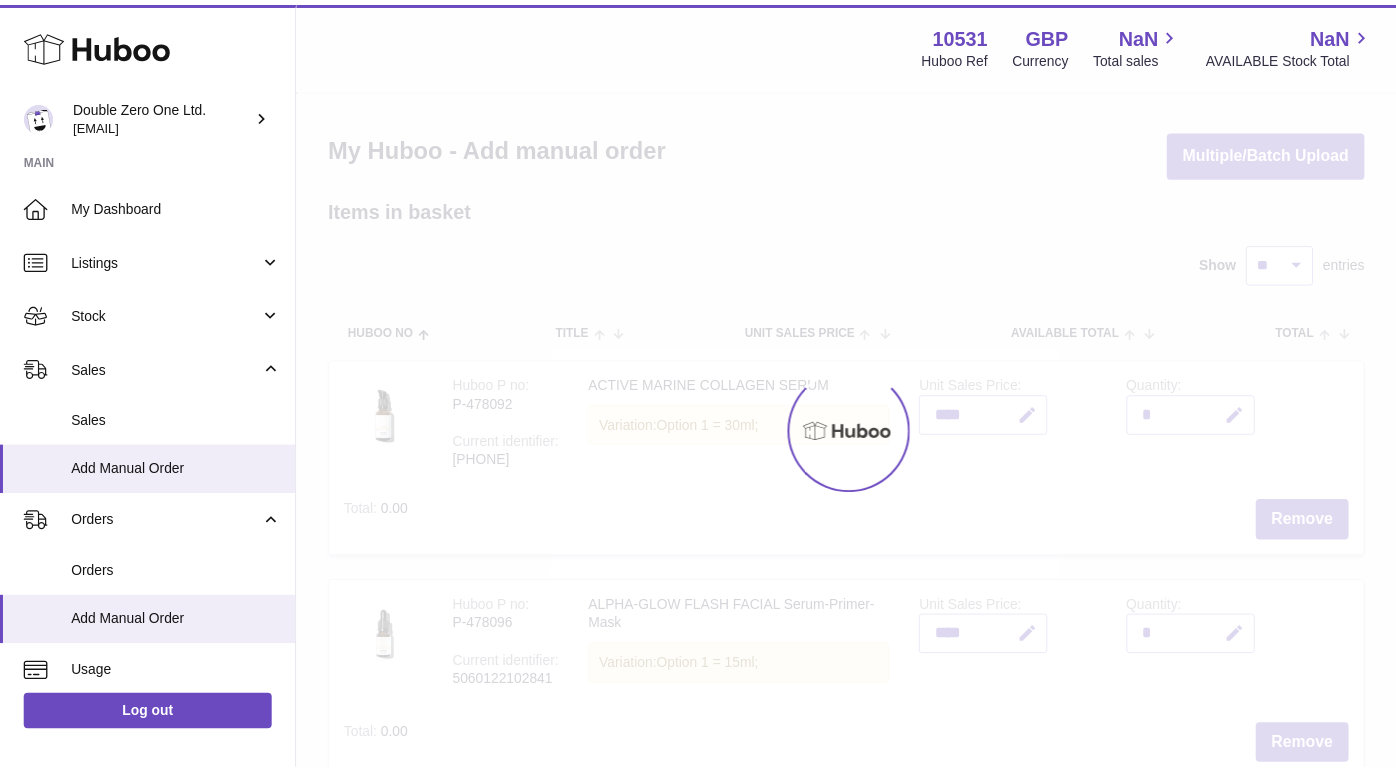 scroll, scrollTop: 0, scrollLeft: 0, axis: both 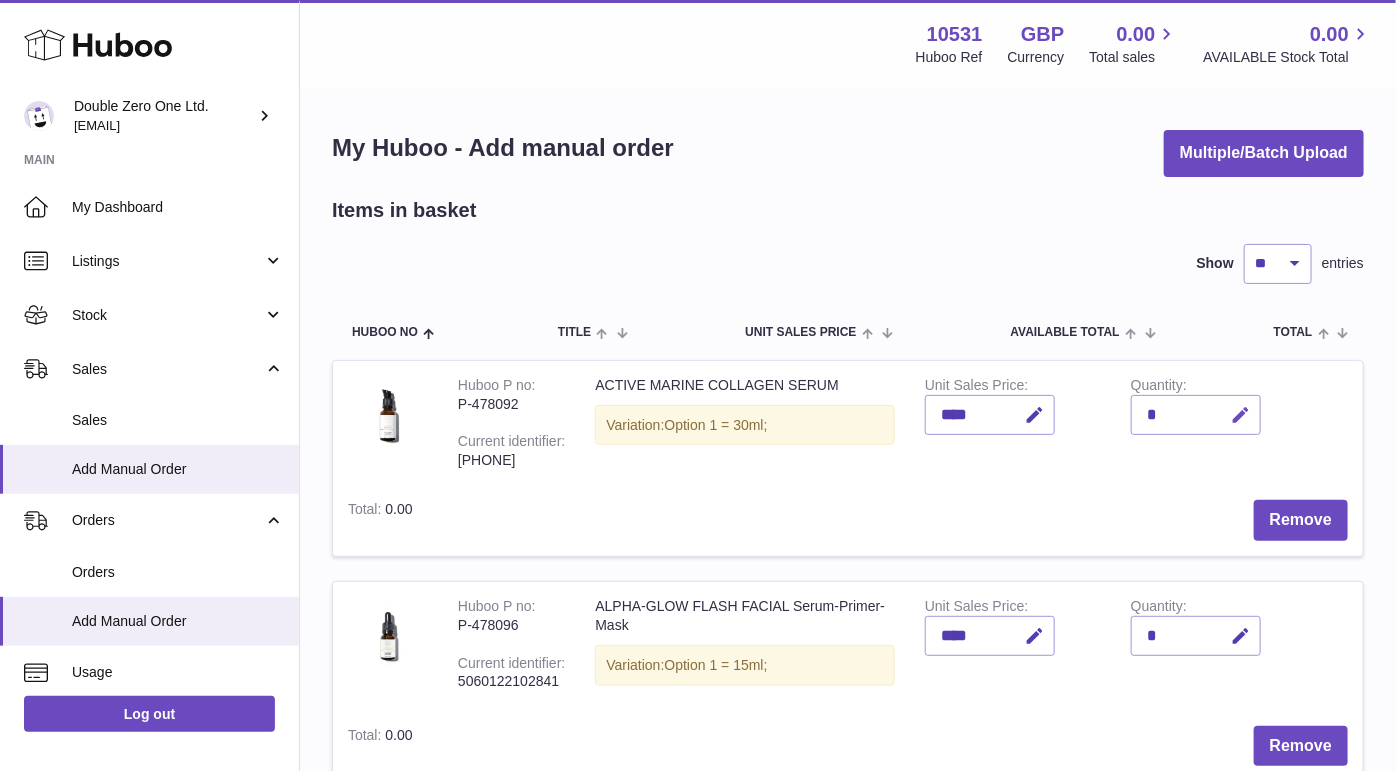 click at bounding box center [1240, 415] 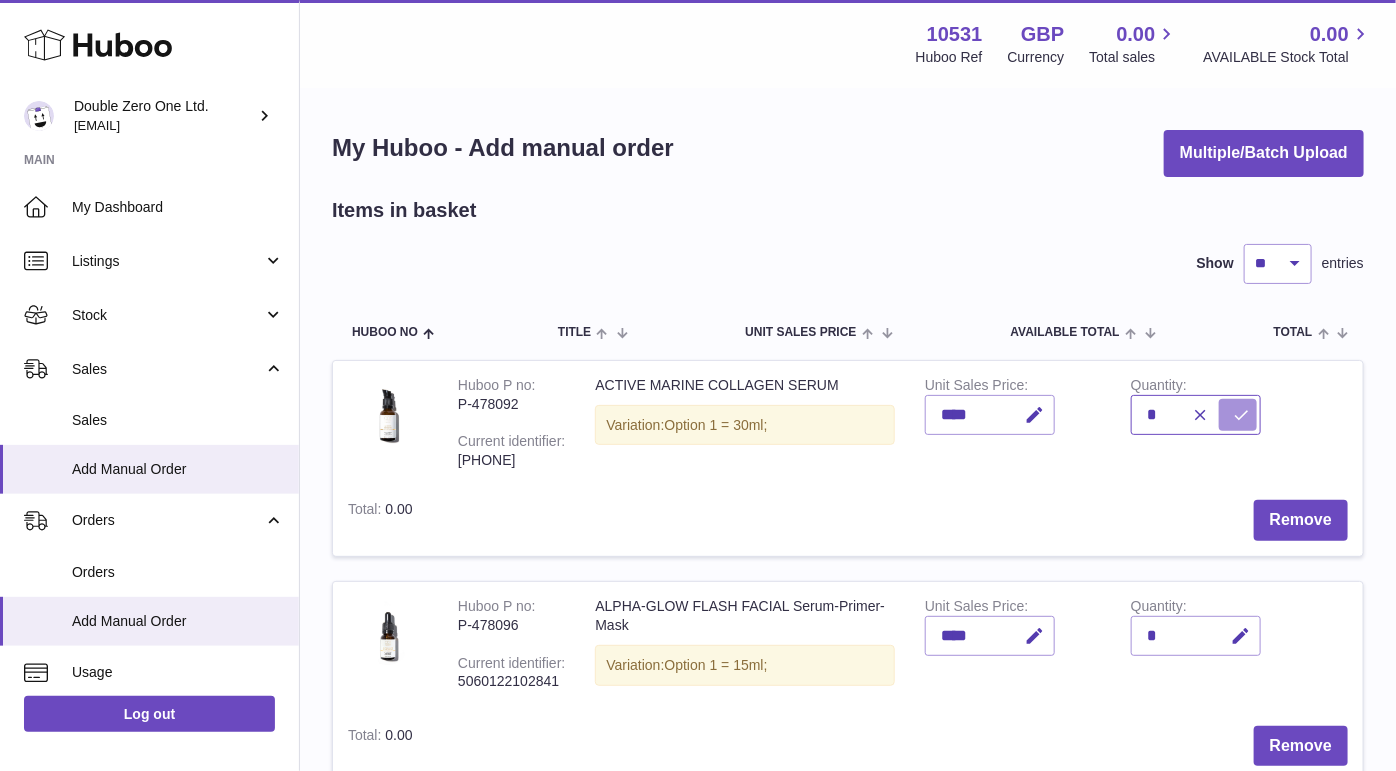 type on "*" 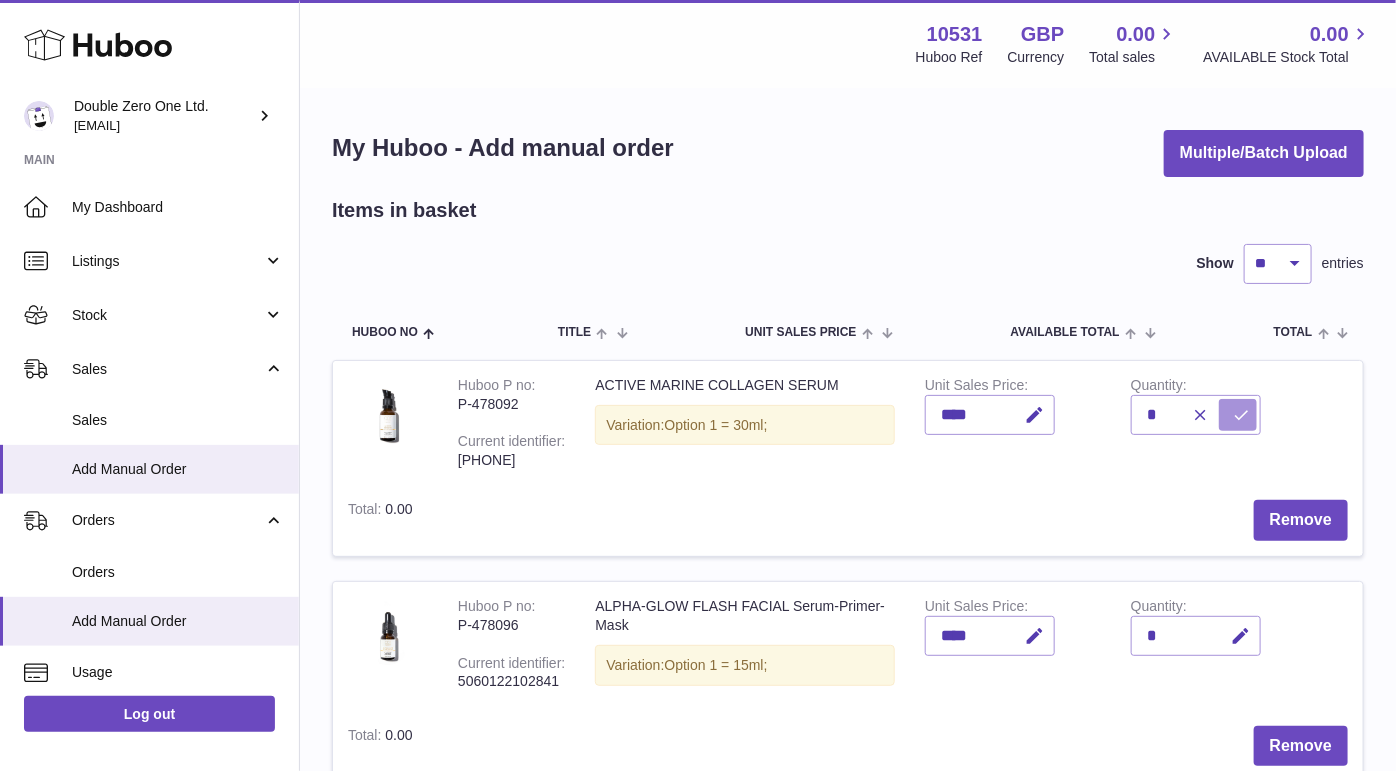 click at bounding box center [1241, 415] 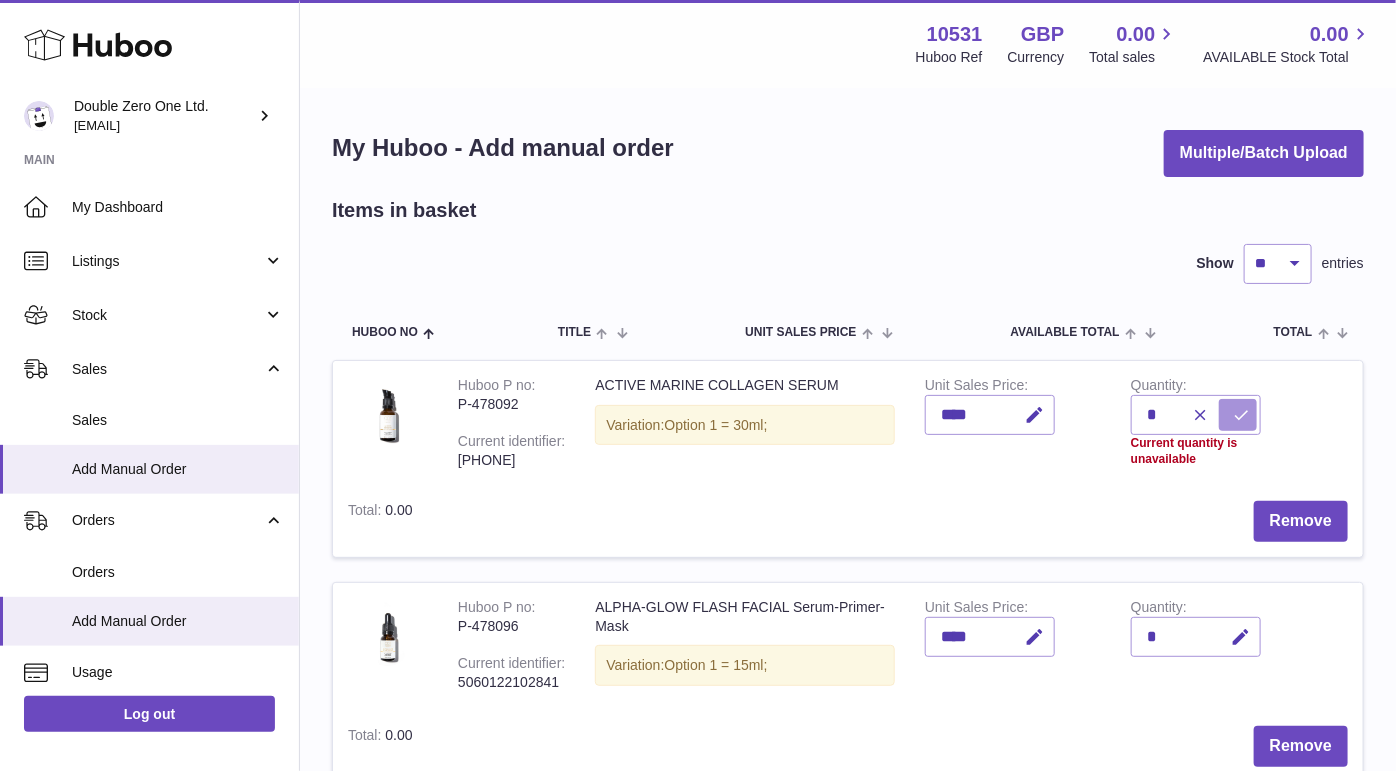 type 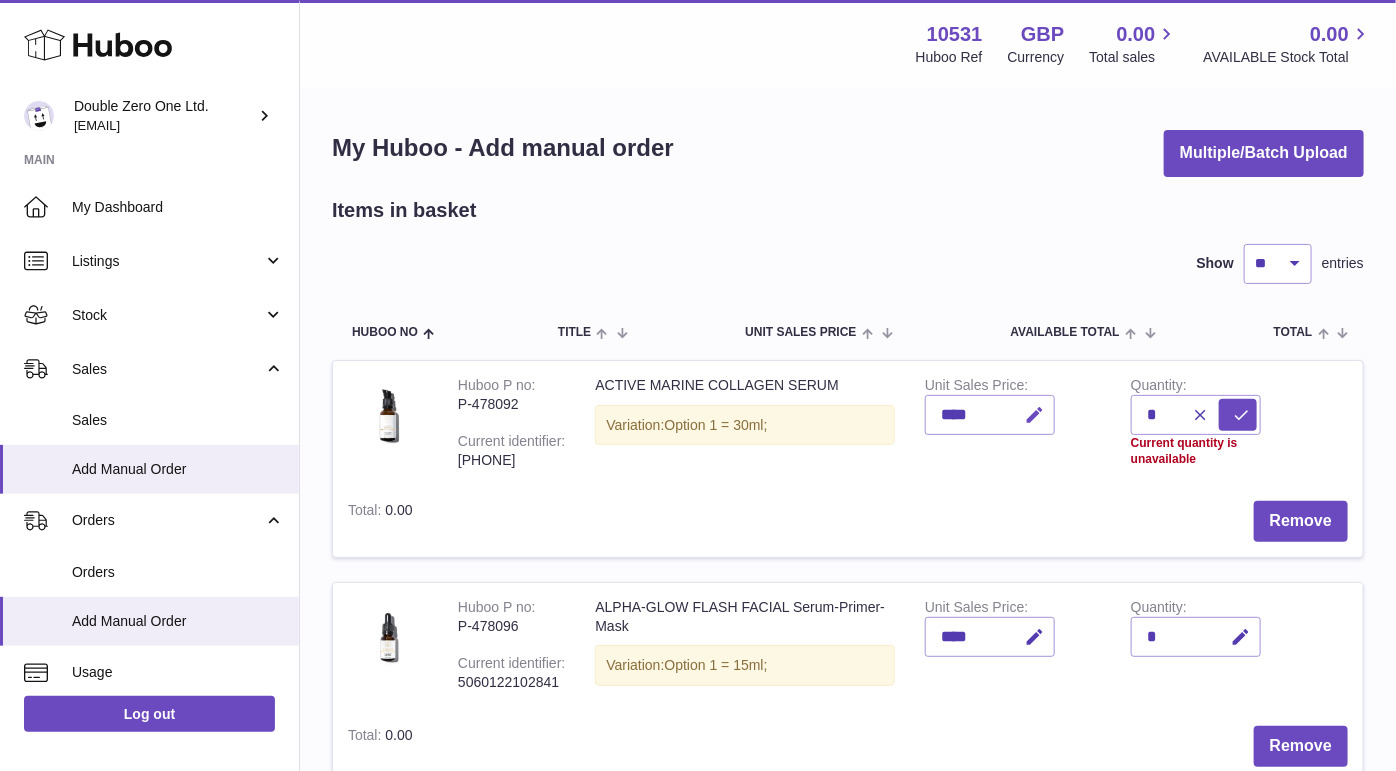click at bounding box center [1034, 415] 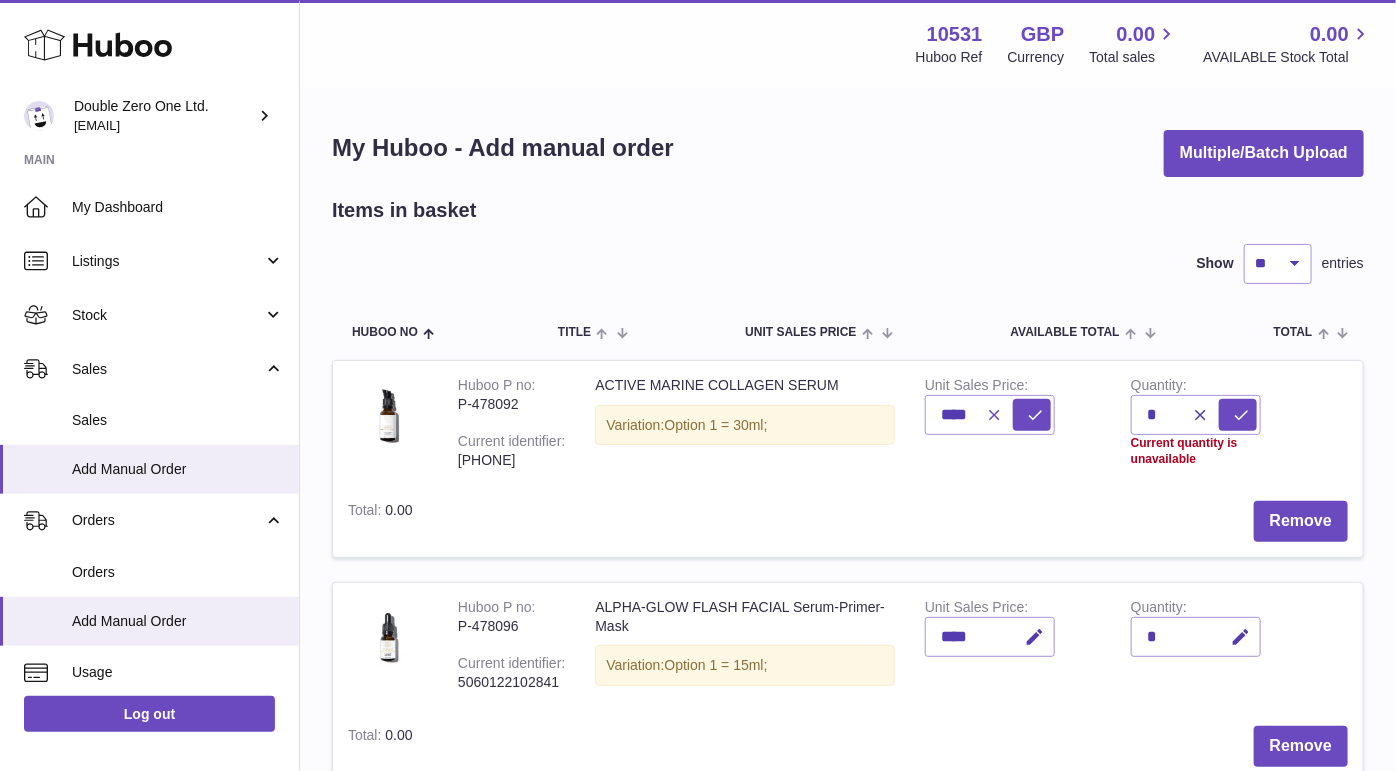 click at bounding box center [991, 415] 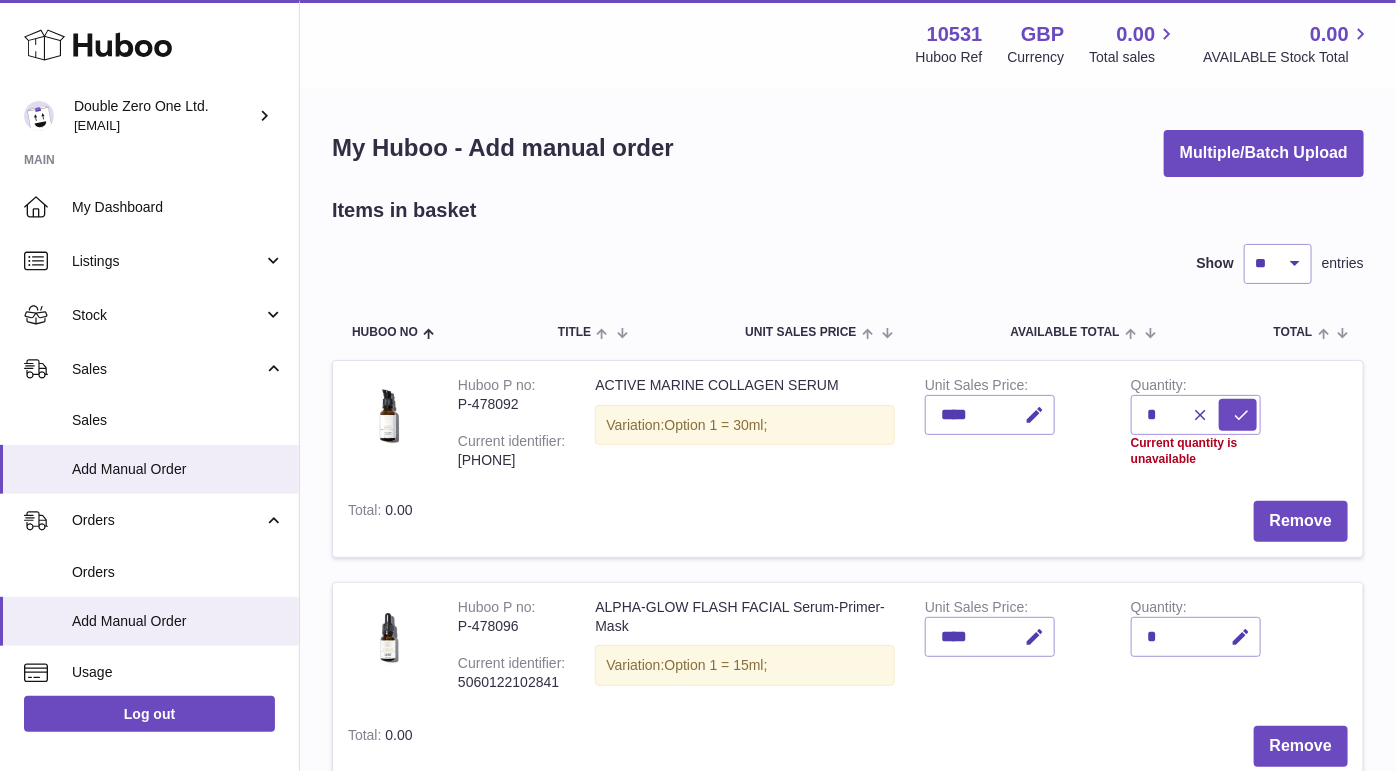 click on "****" at bounding box center [990, 415] 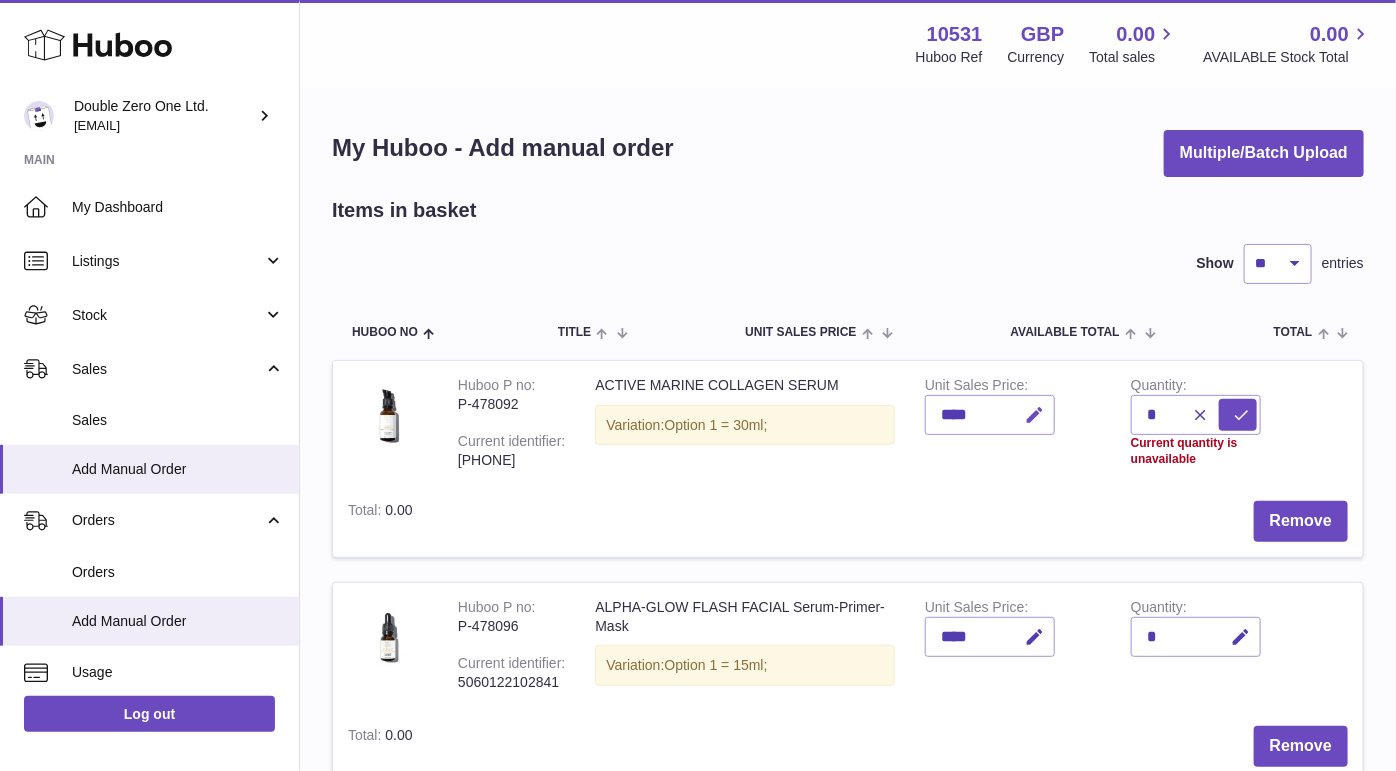 click at bounding box center [1034, 415] 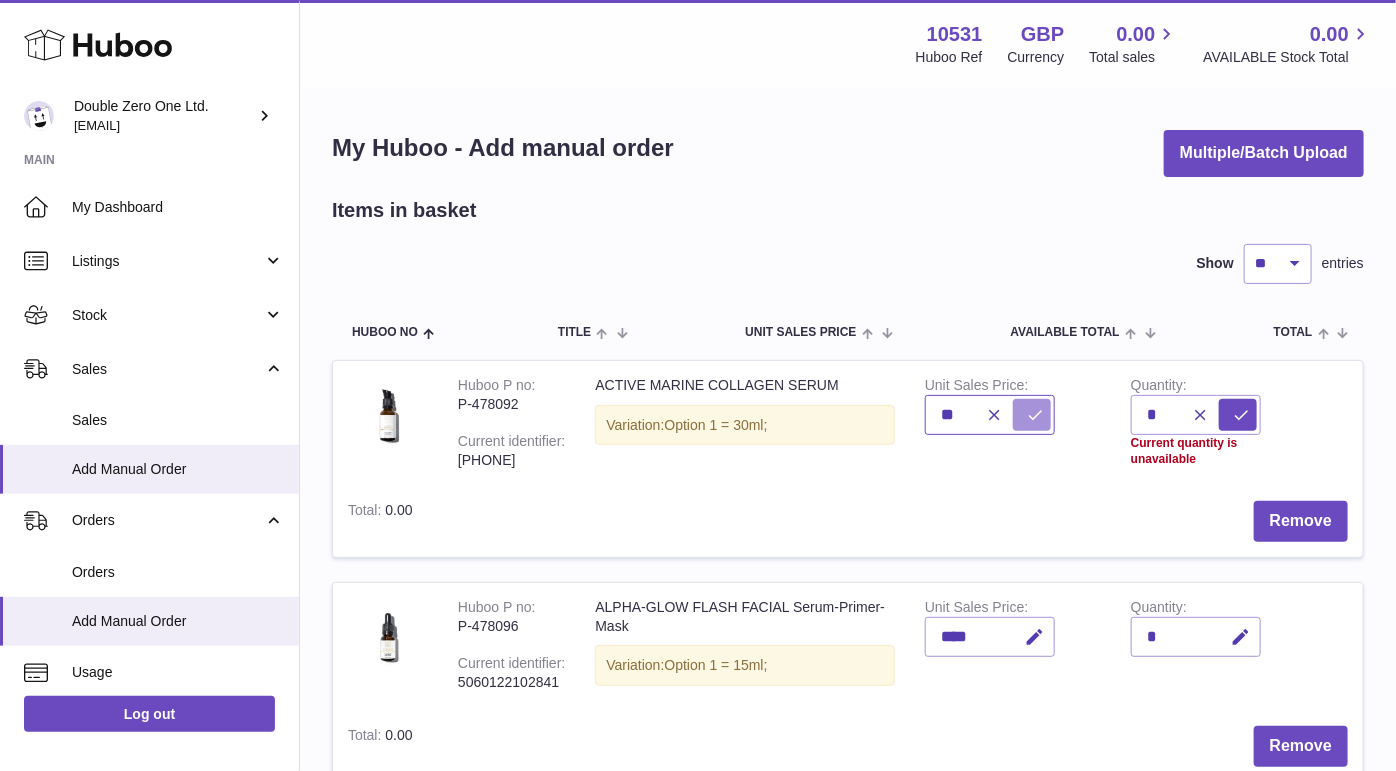 type on "*" 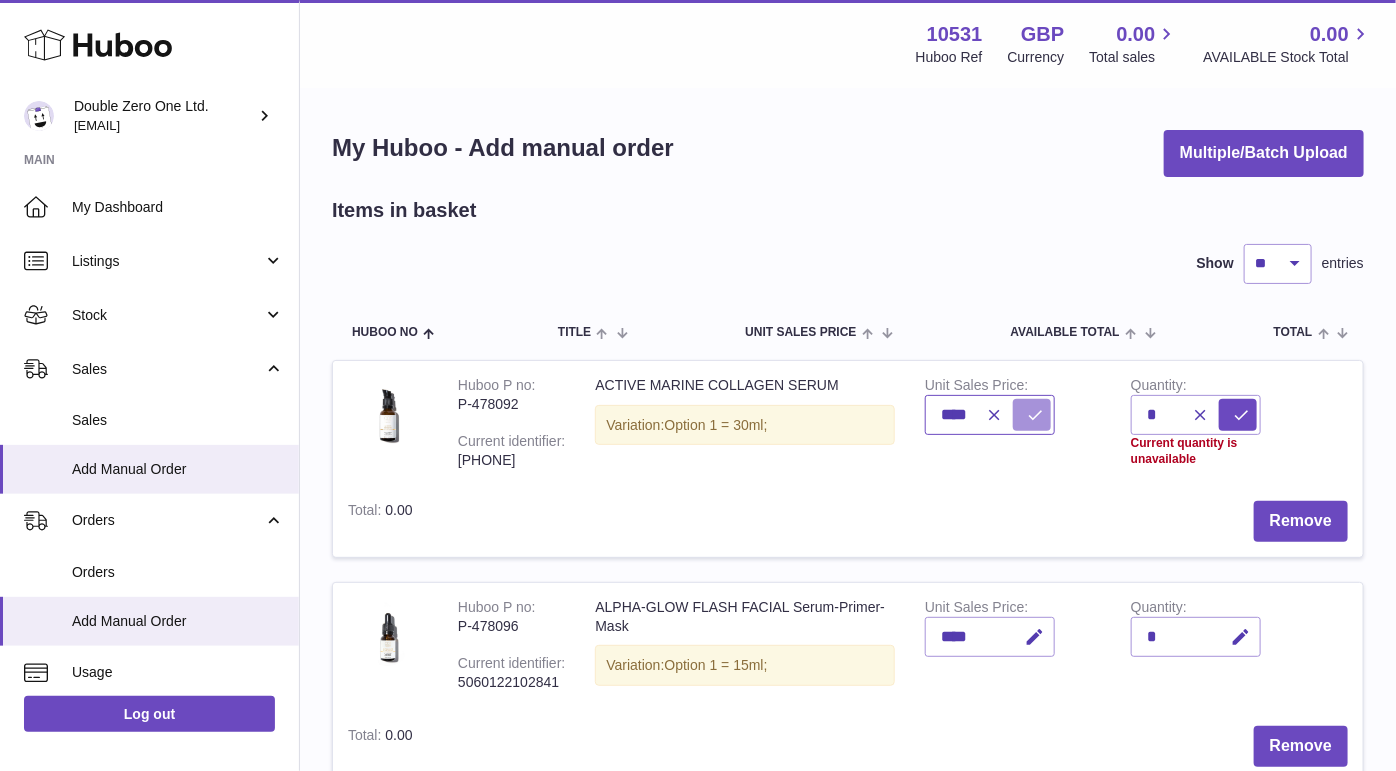 type on "****" 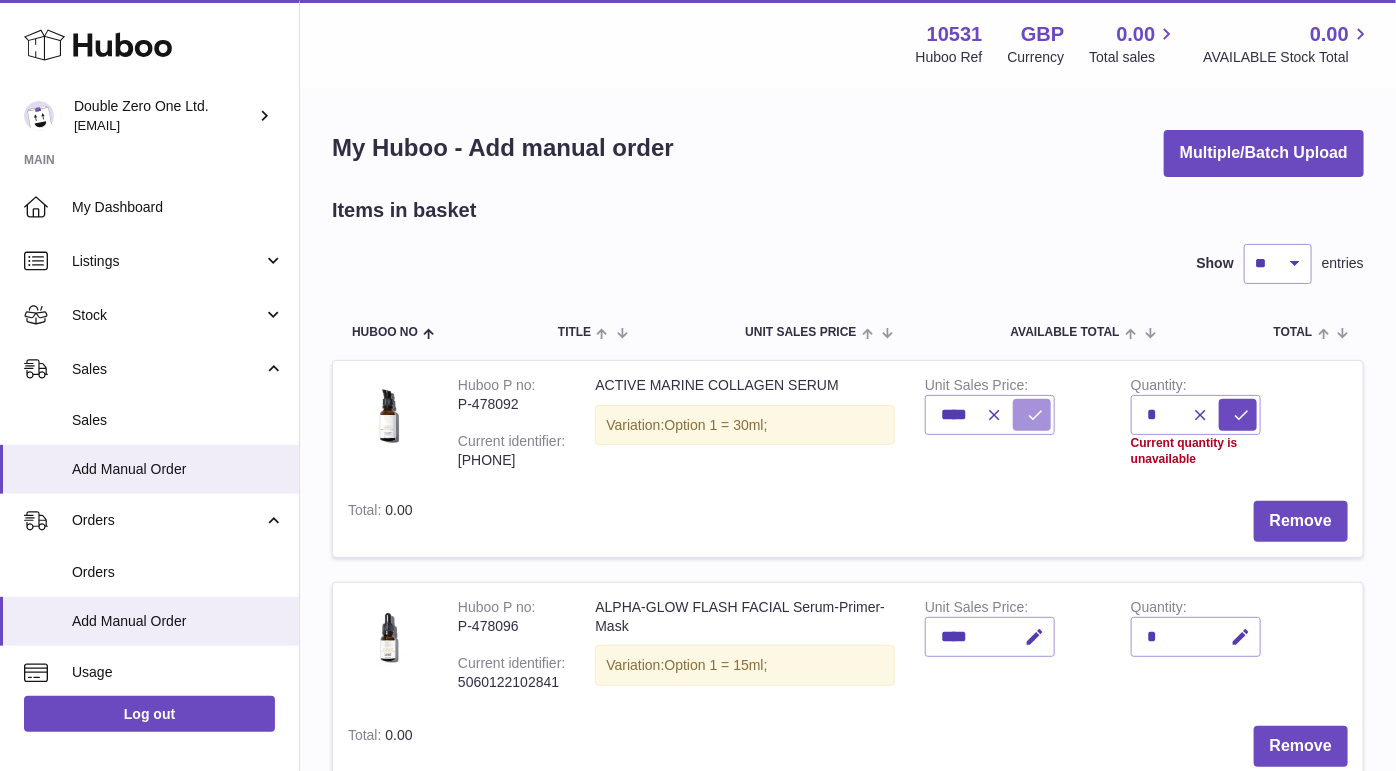 type 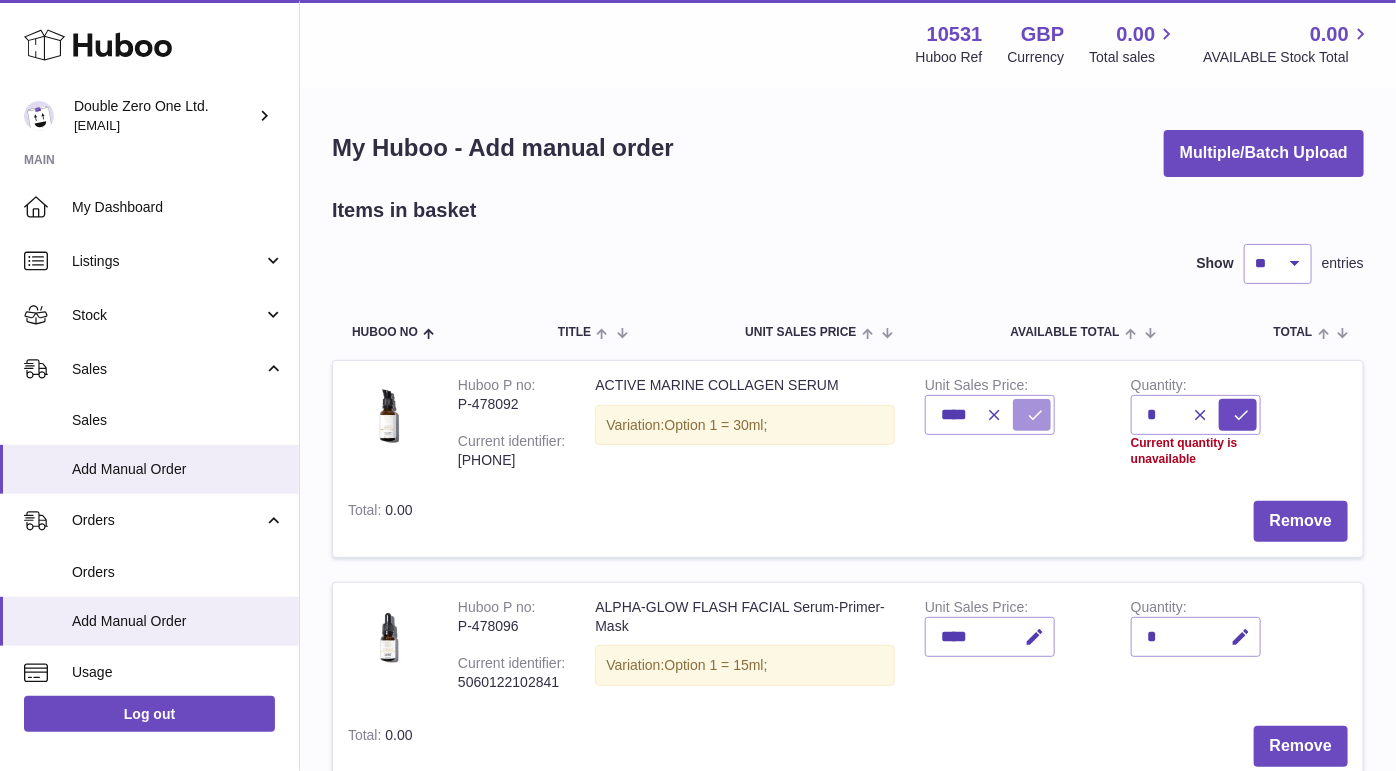 click at bounding box center (1035, 415) 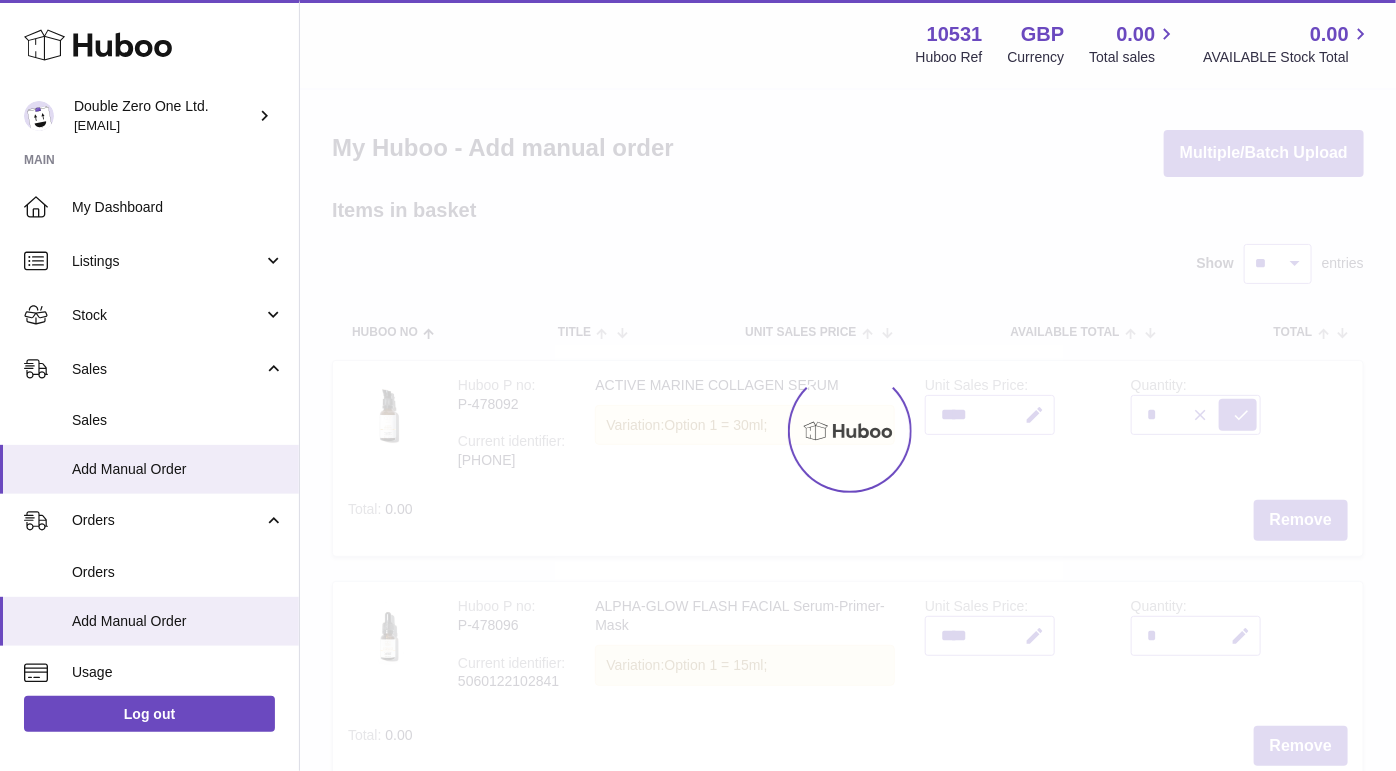 type on "*****" 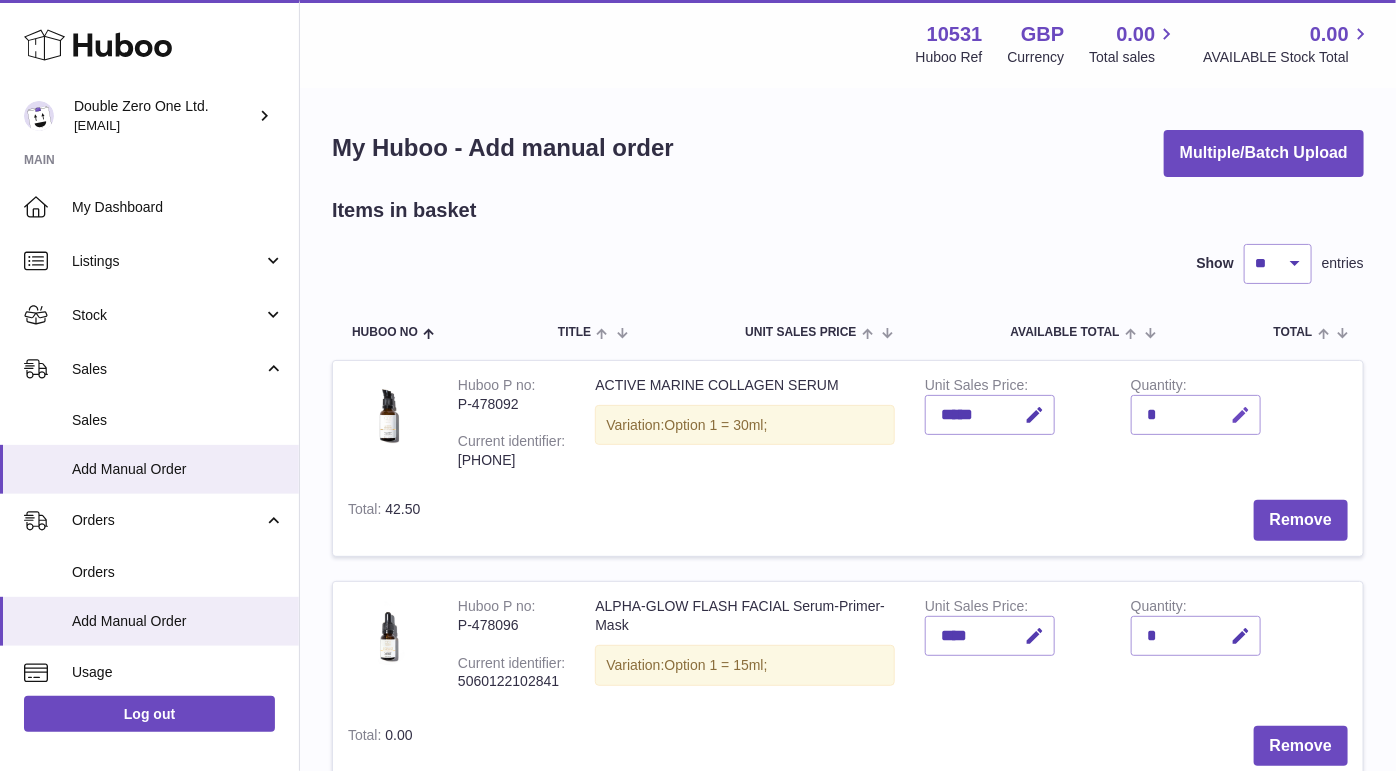 click at bounding box center (1237, 415) 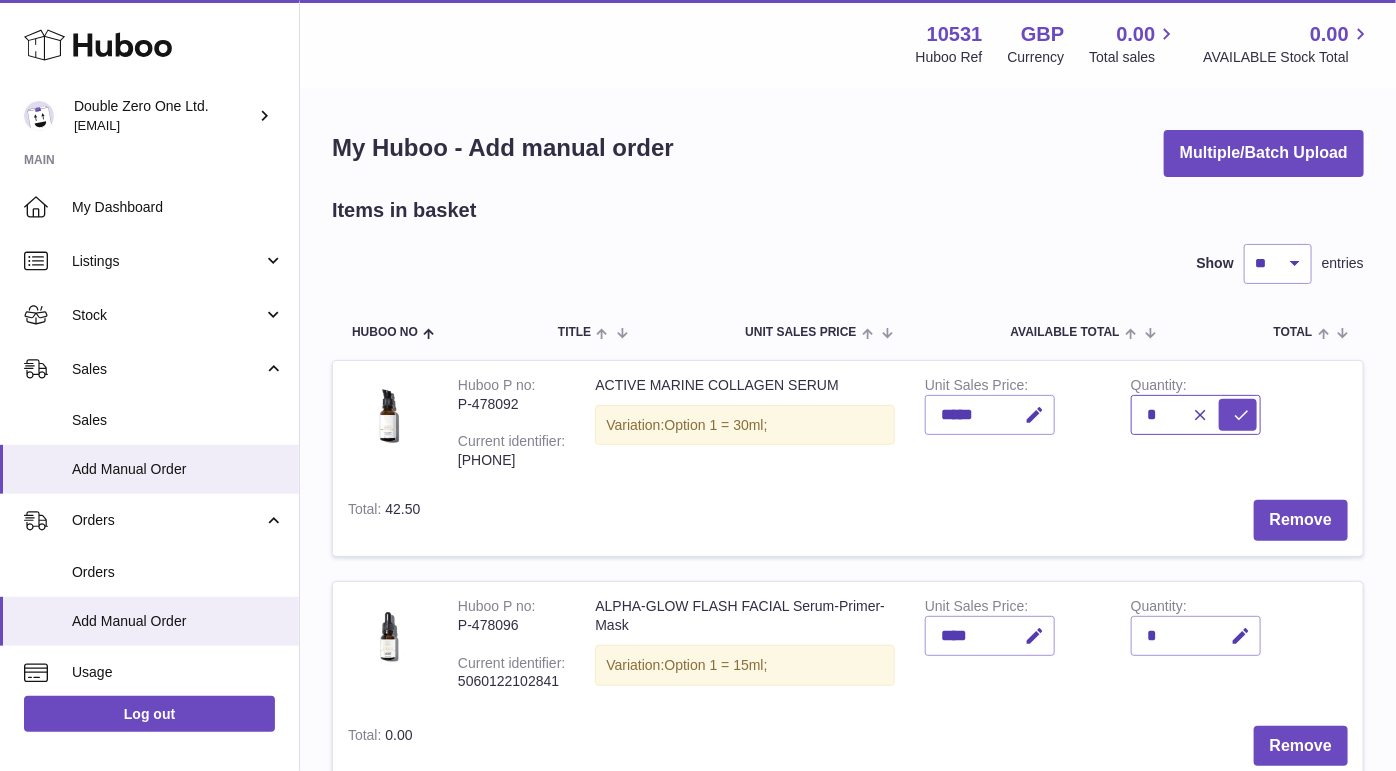 click on "*" at bounding box center (1196, 415) 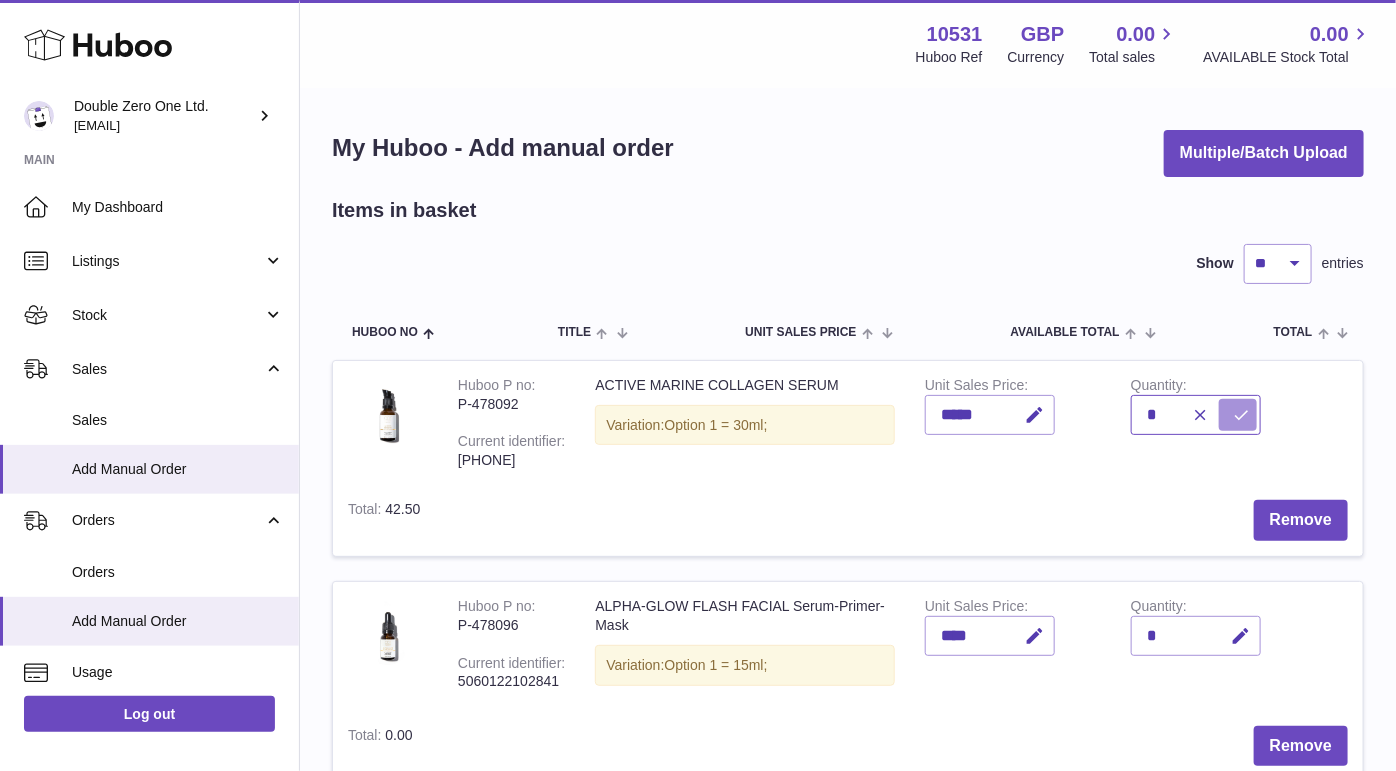 type on "*" 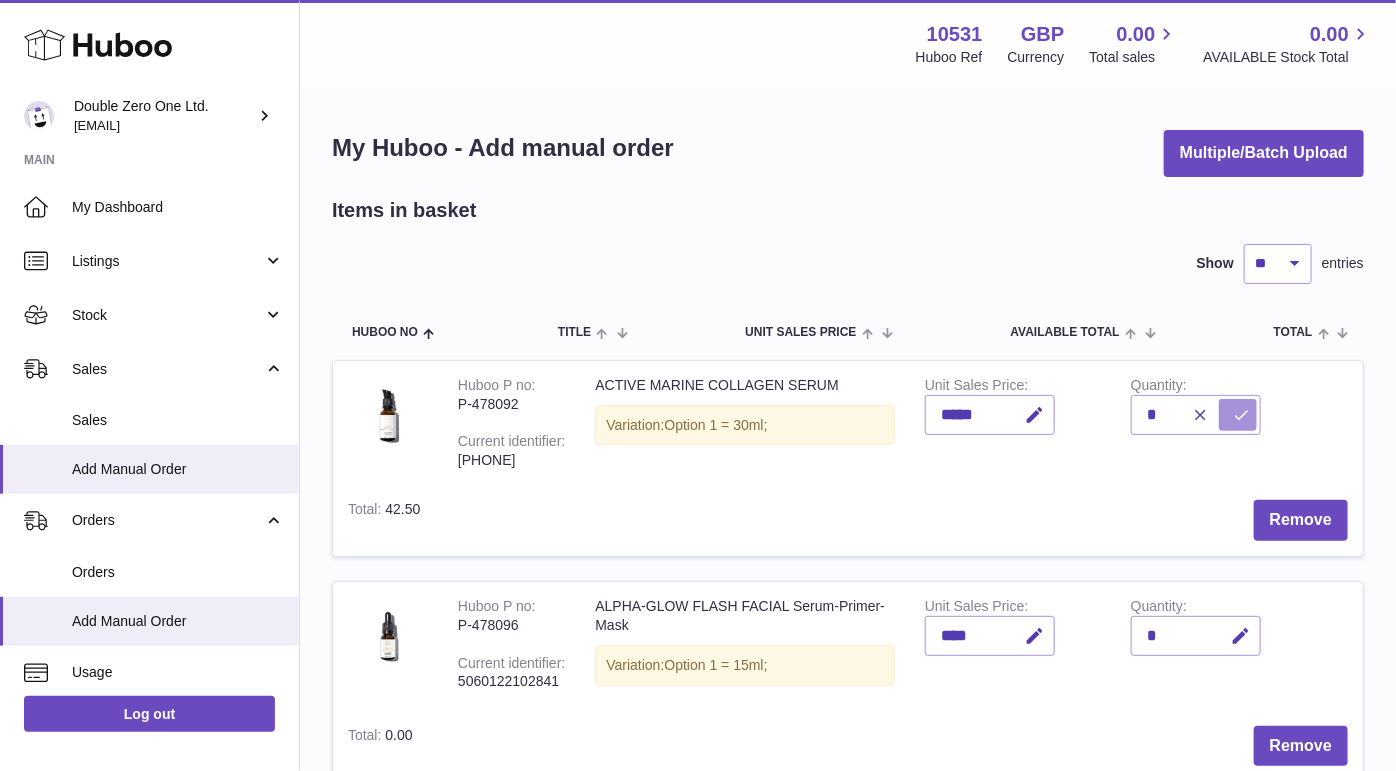 click at bounding box center (1238, 415) 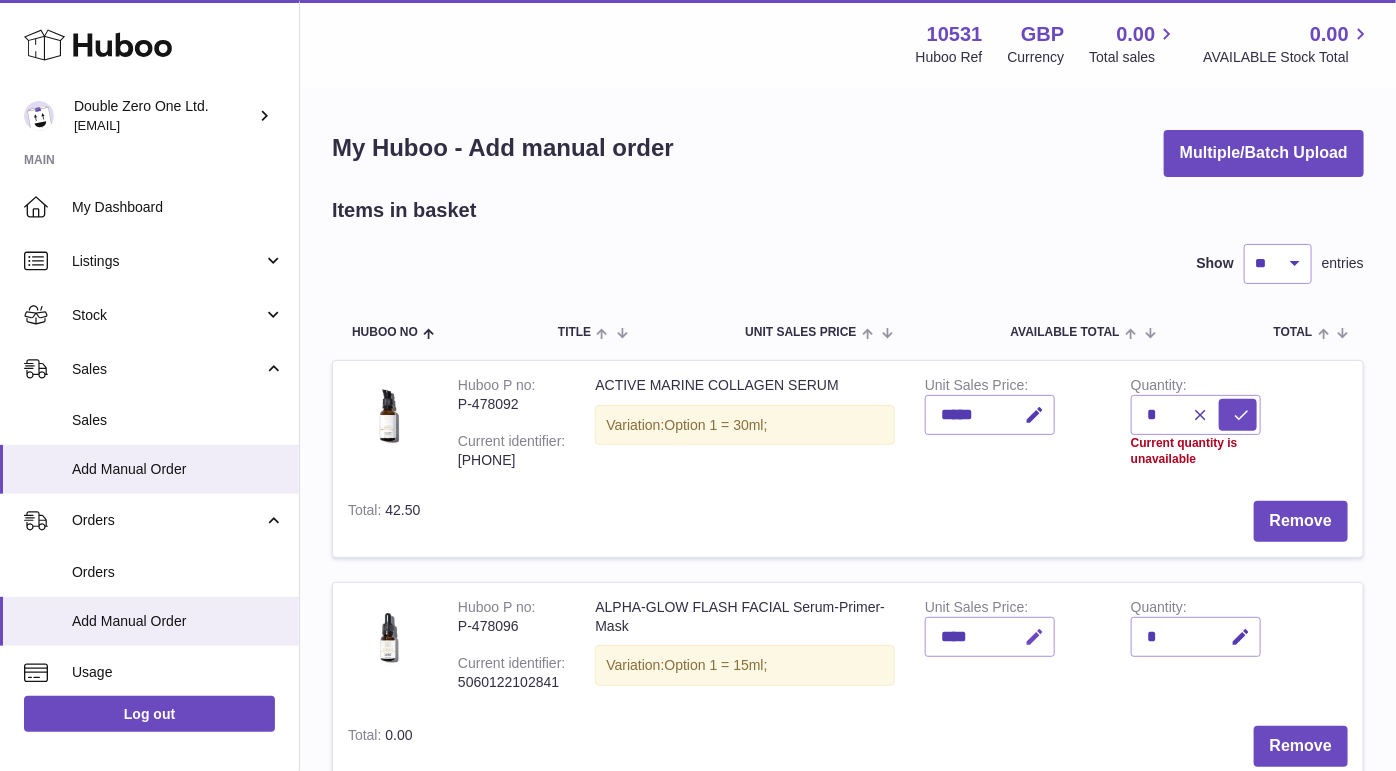 click at bounding box center [1034, 637] 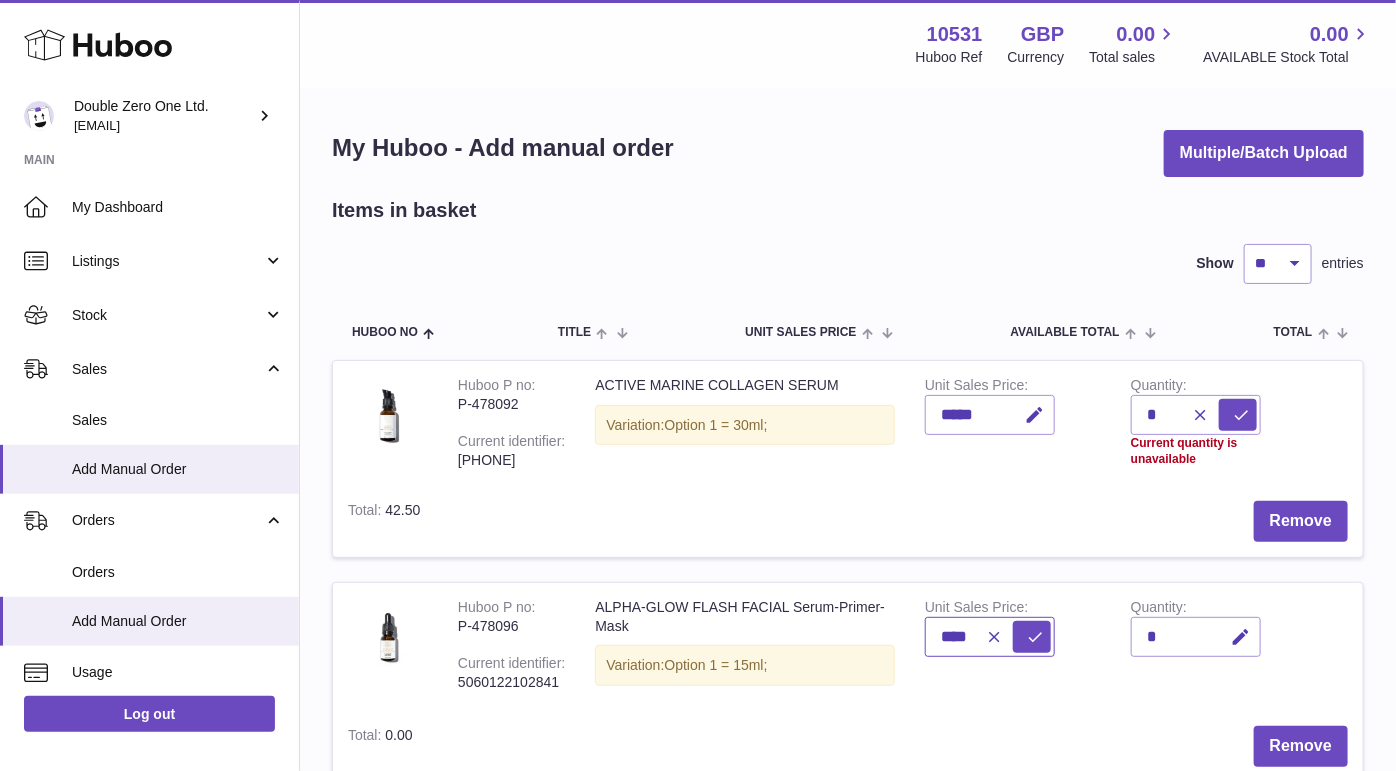 click on "****" at bounding box center [990, 637] 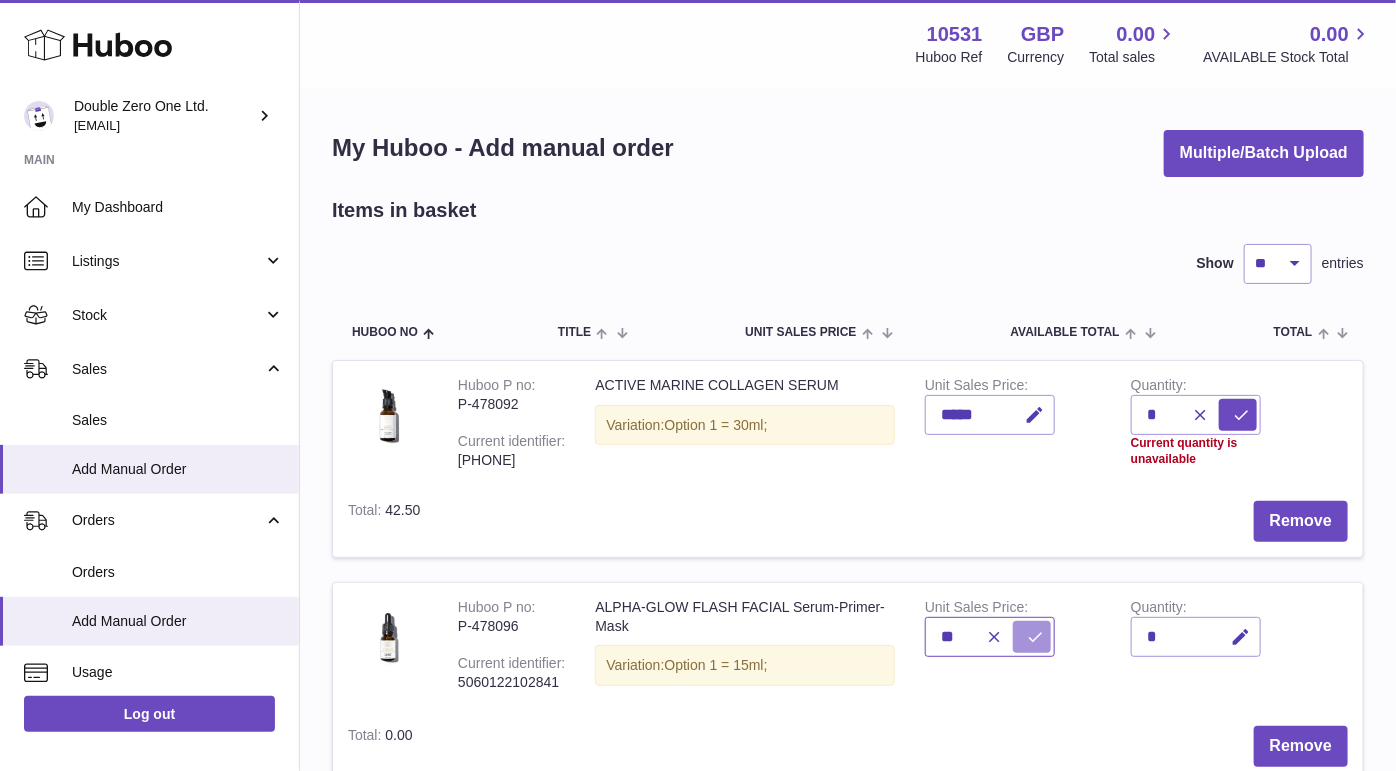 type on "**" 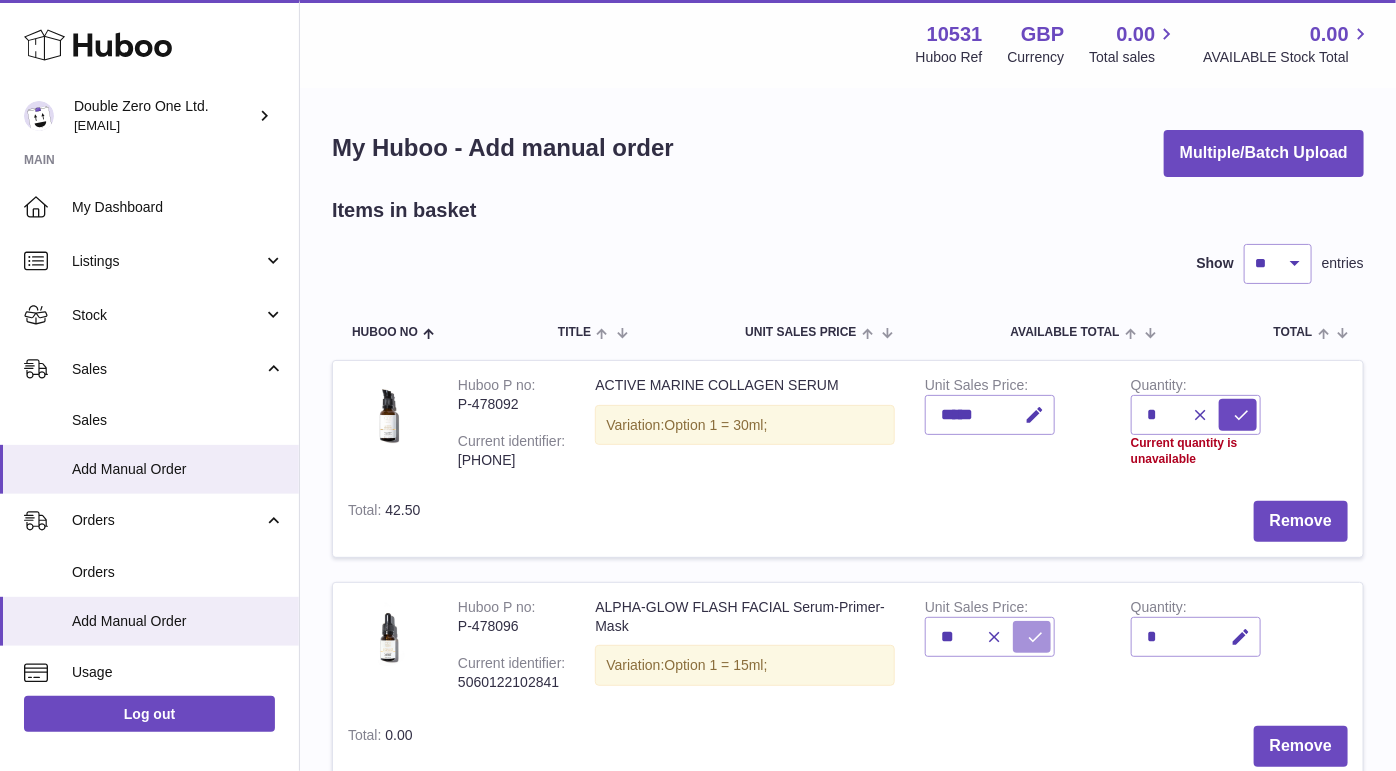 click at bounding box center (1032, 637) 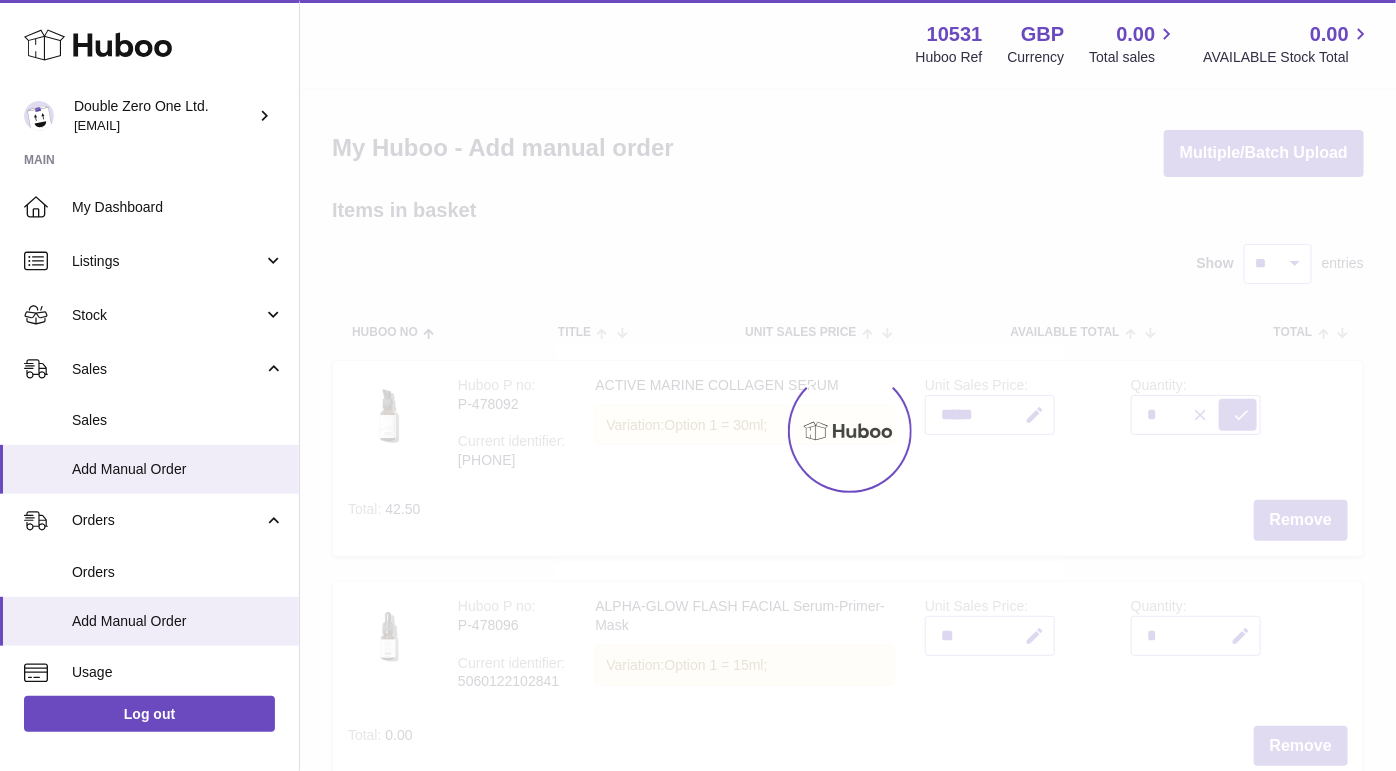 type on "*" 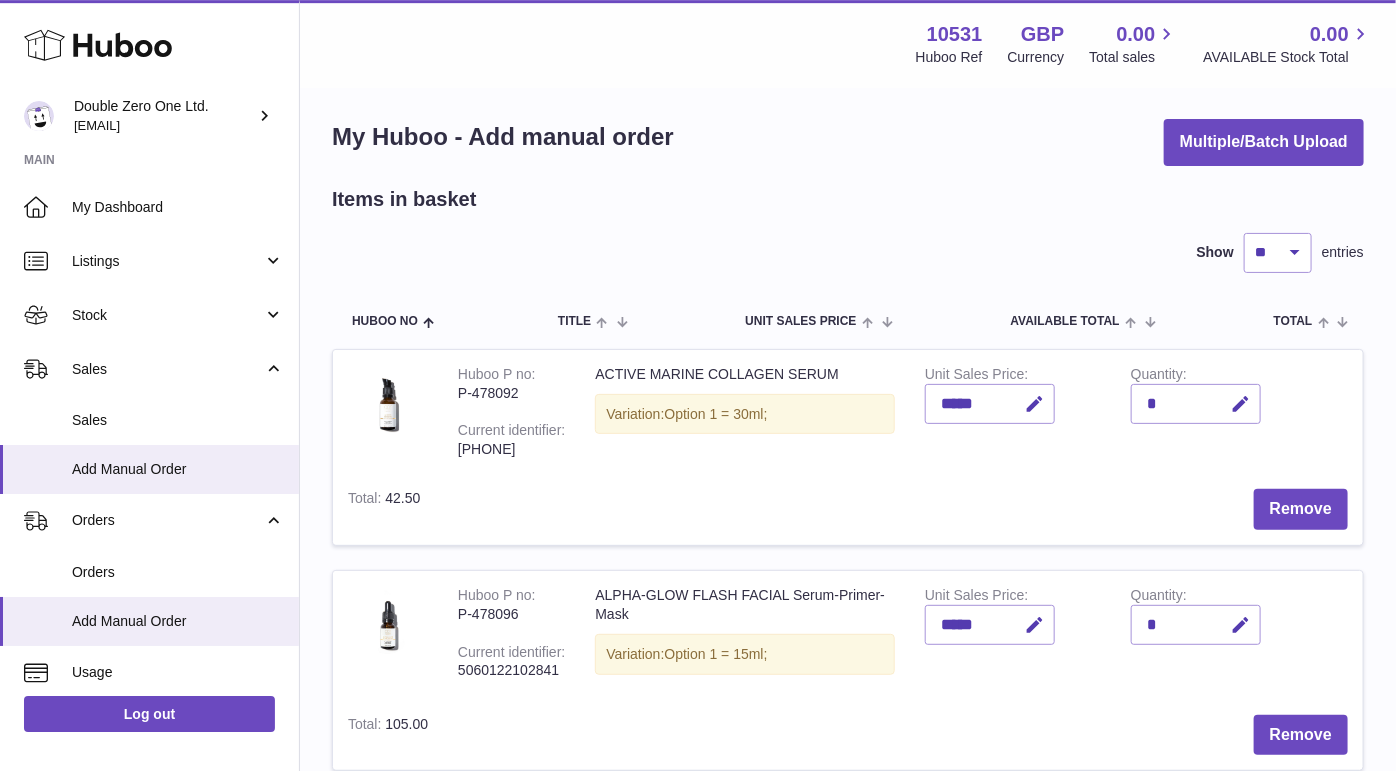 scroll, scrollTop: 16, scrollLeft: 0, axis: vertical 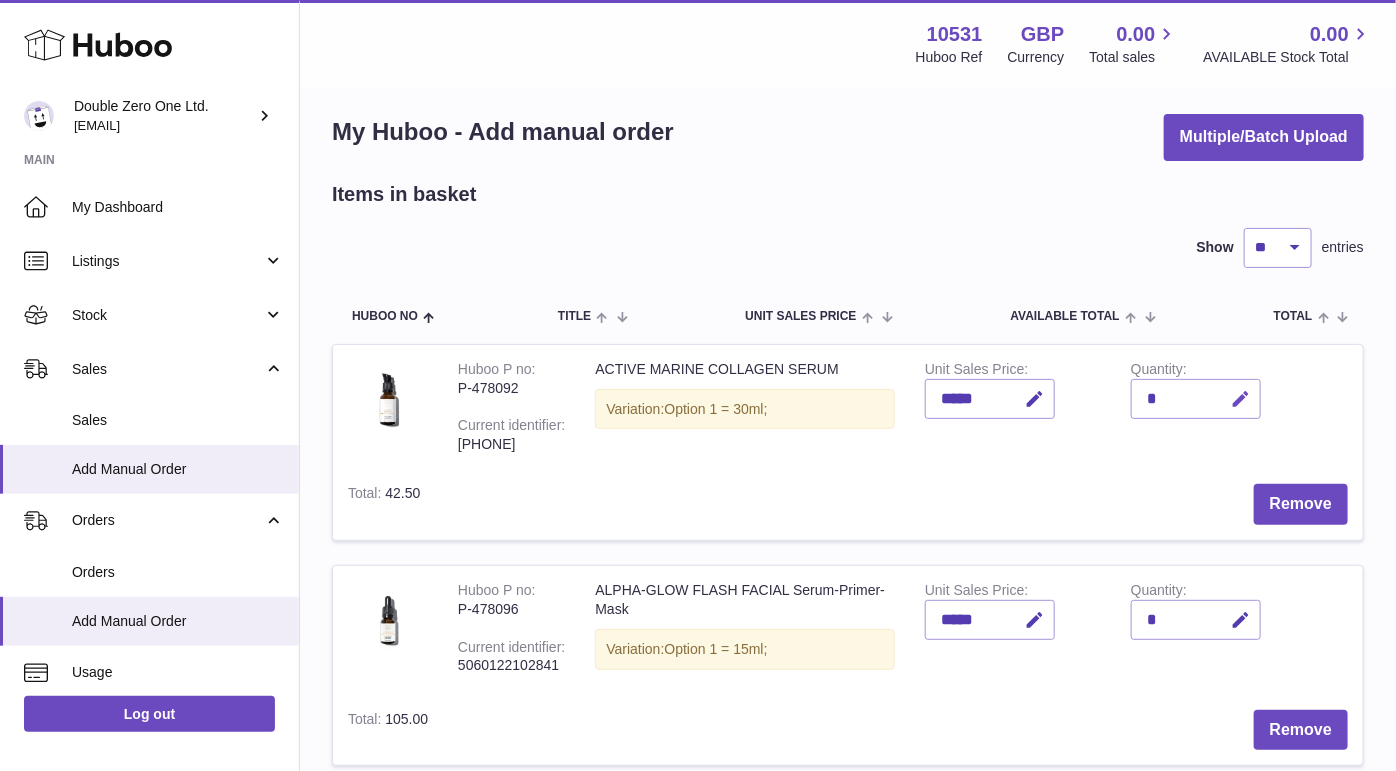 click at bounding box center [1237, 399] 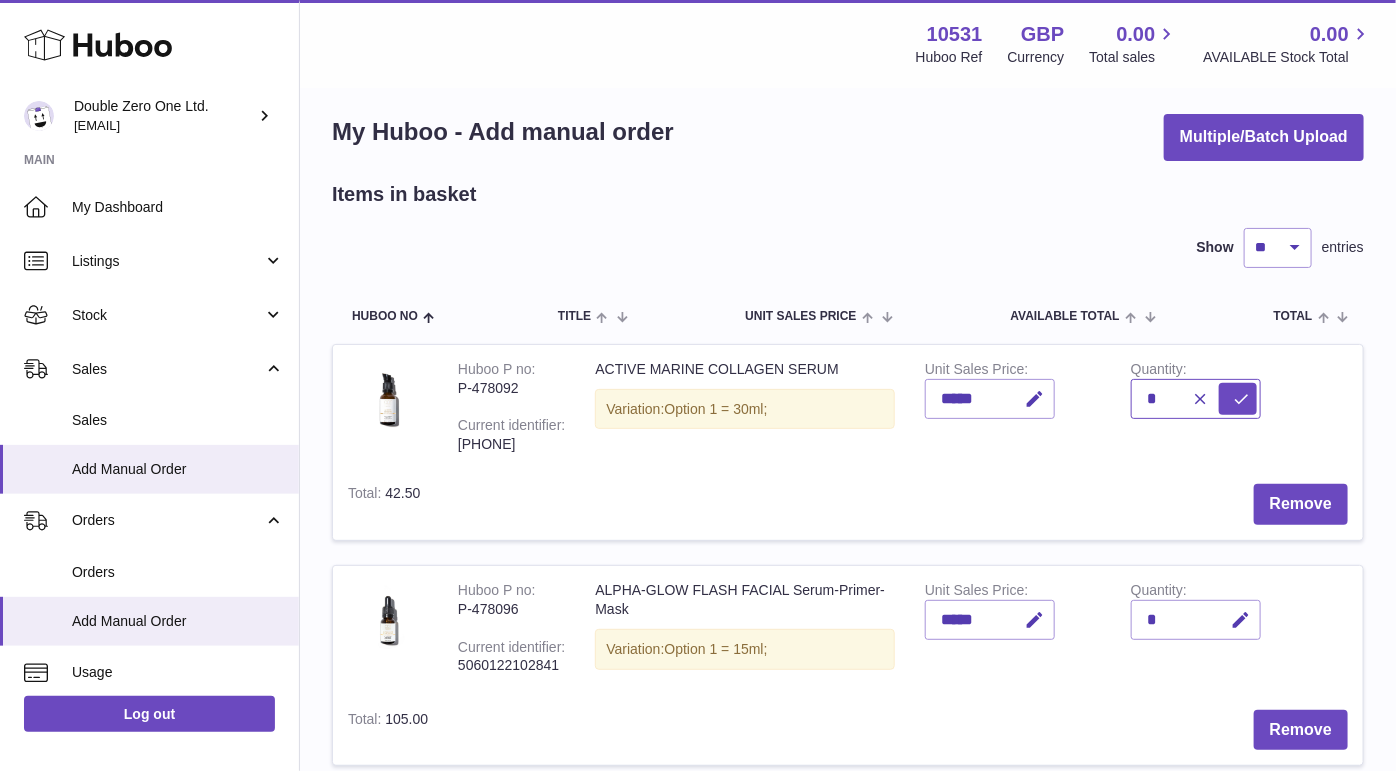 click on "*" at bounding box center [1196, 399] 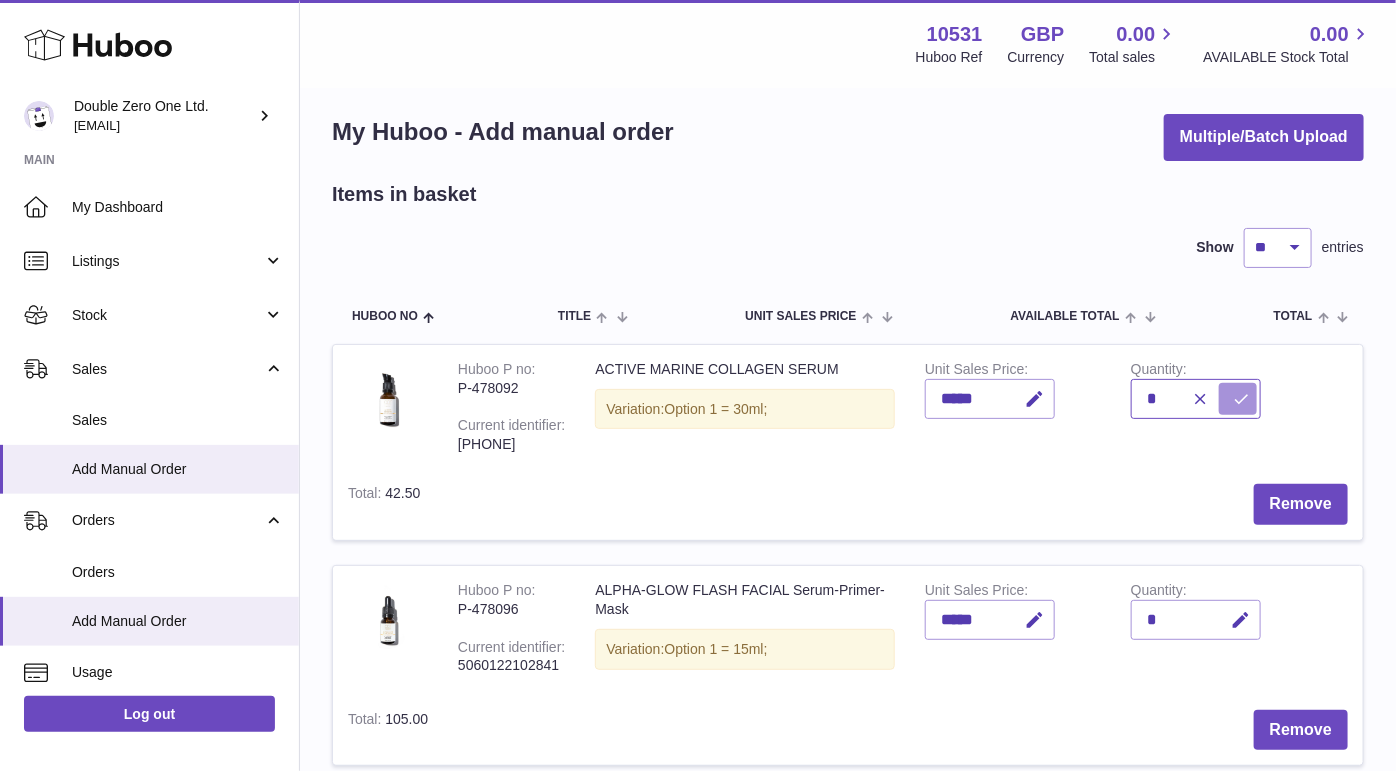 type on "*" 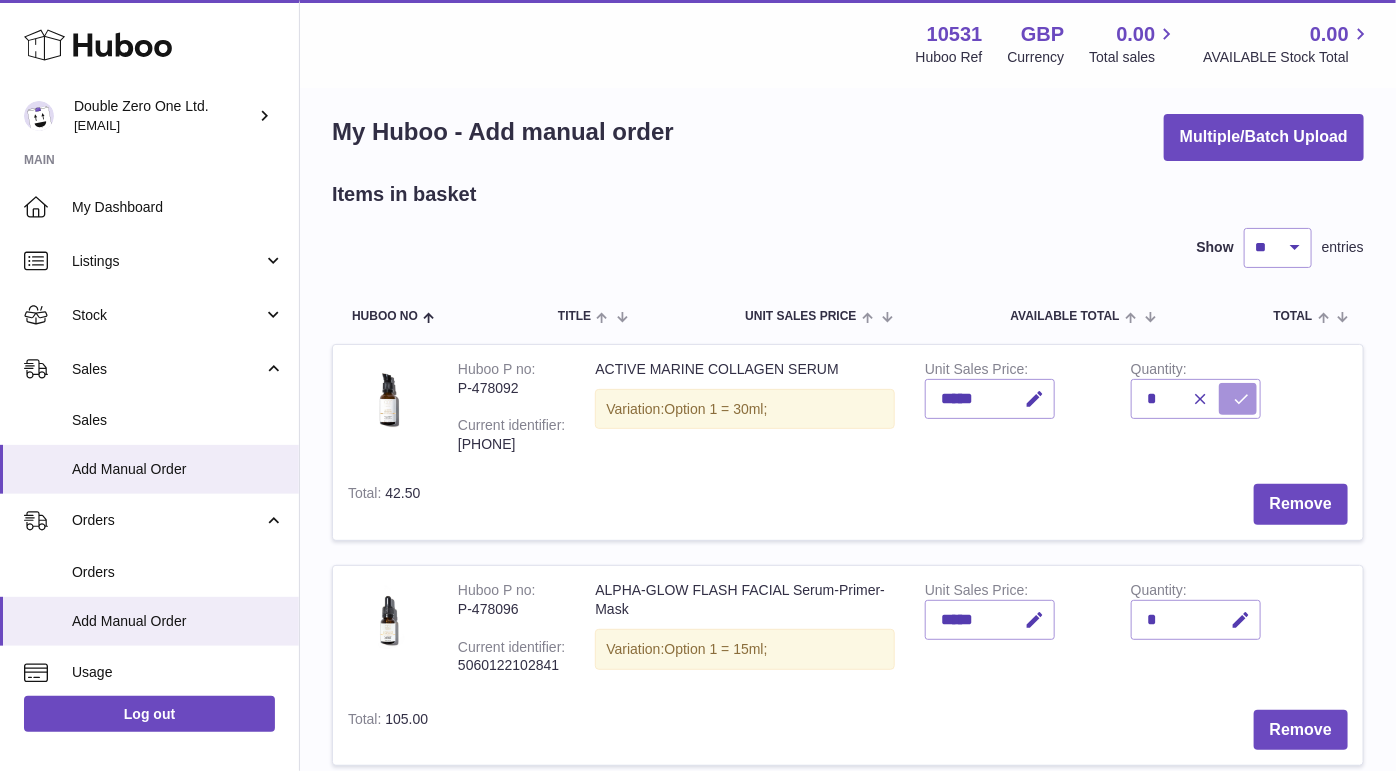 click at bounding box center (1238, 399) 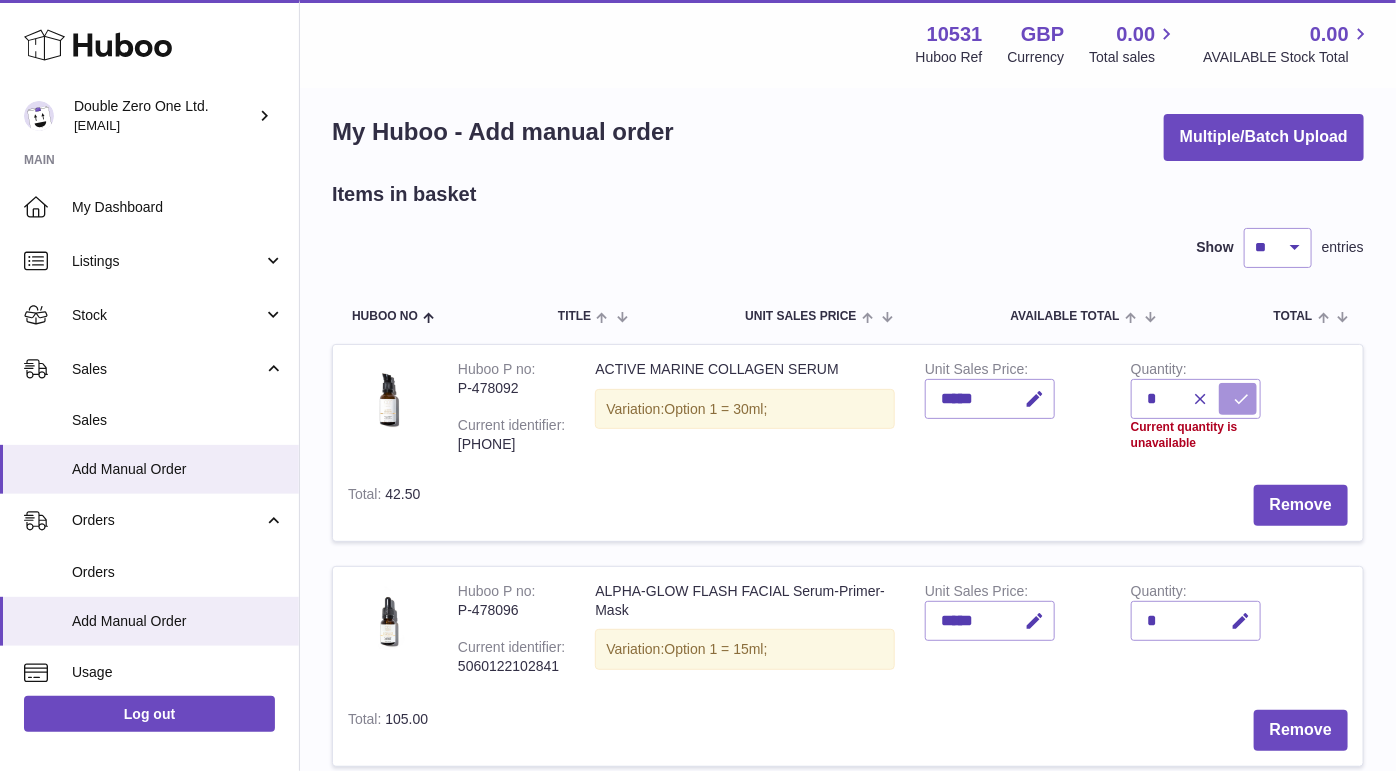click at bounding box center [1238, 399] 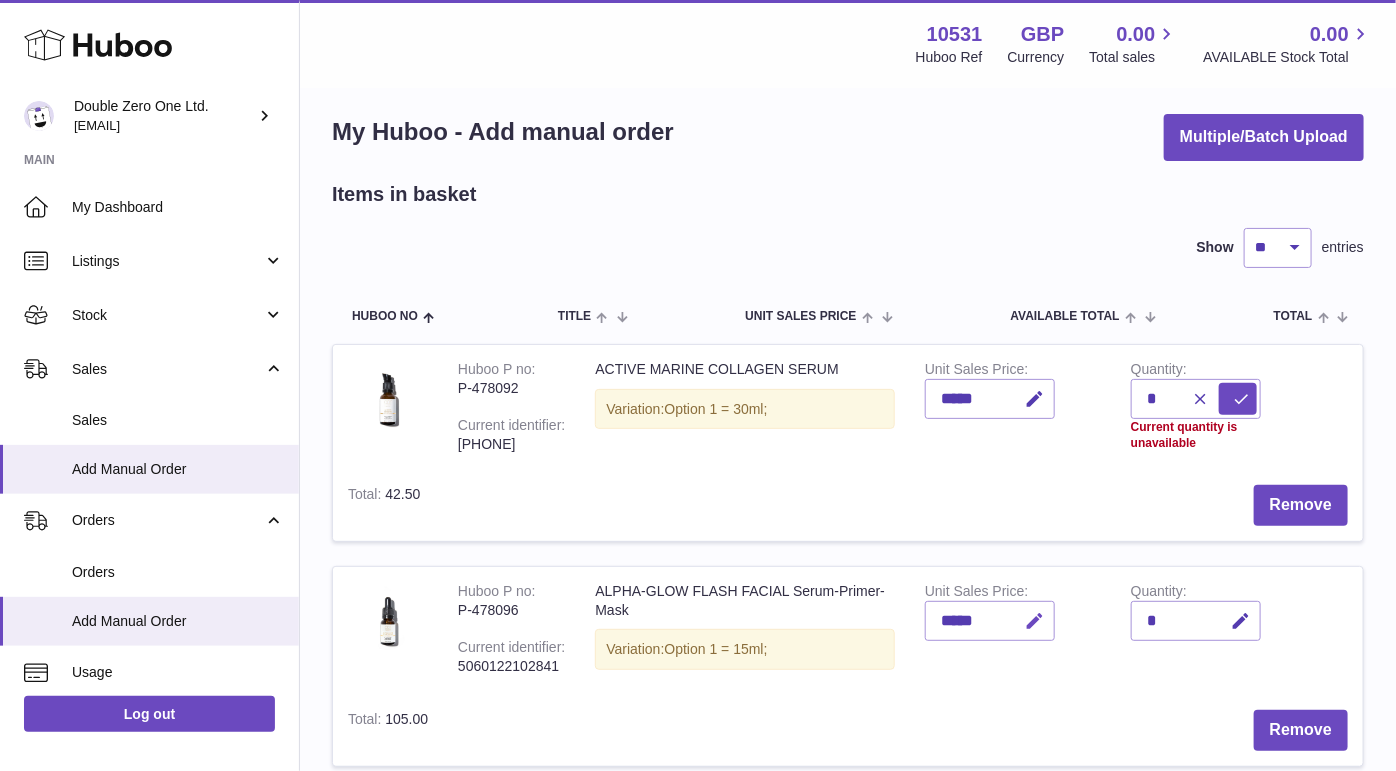 click at bounding box center [1034, 621] 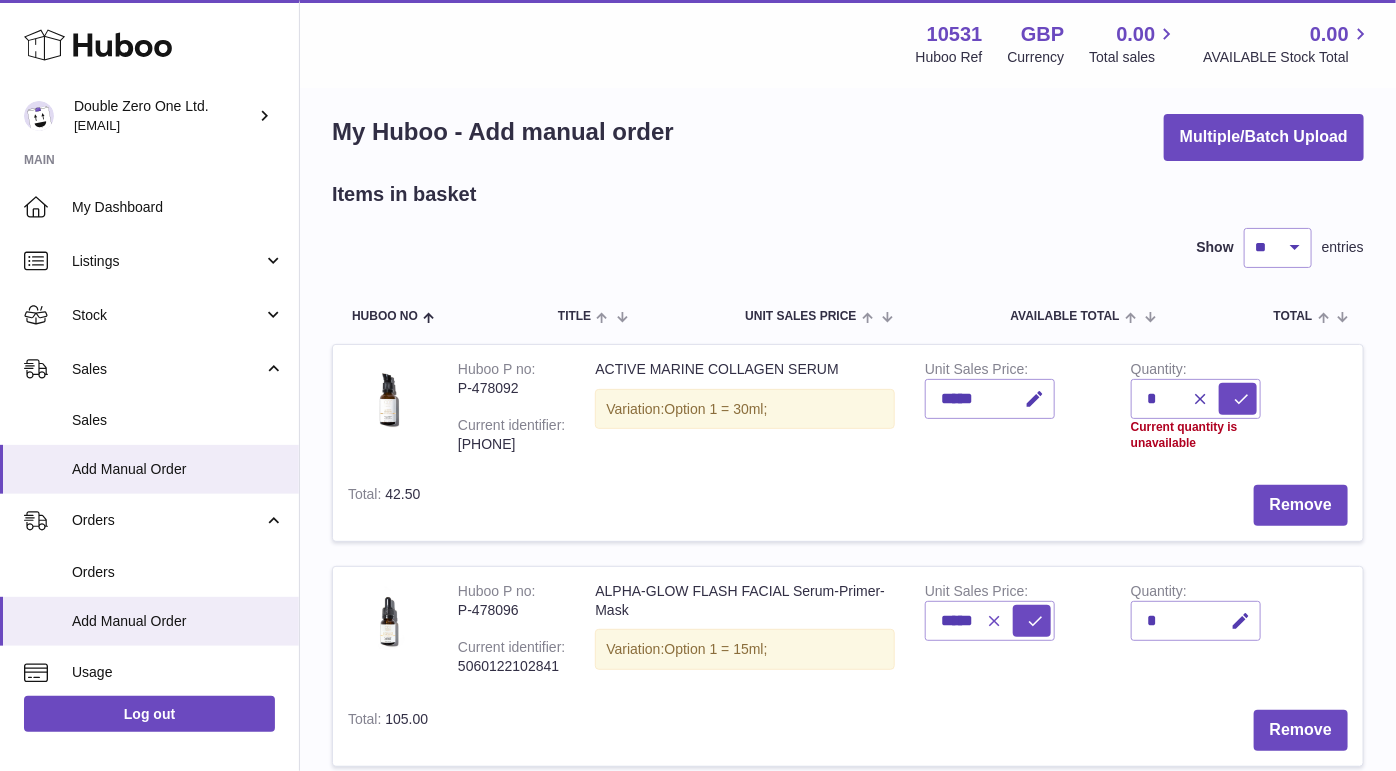 click at bounding box center (991, 621) 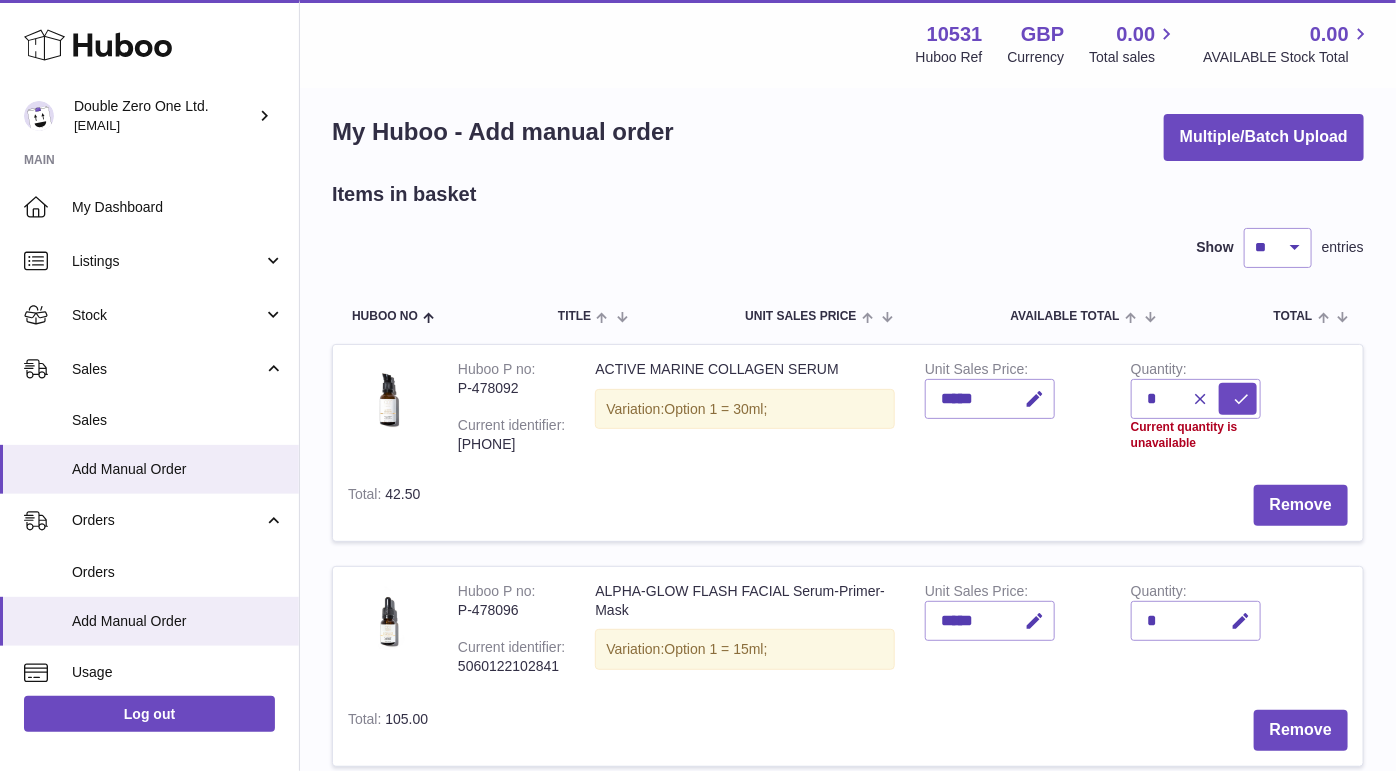 click on "*****" at bounding box center [990, 621] 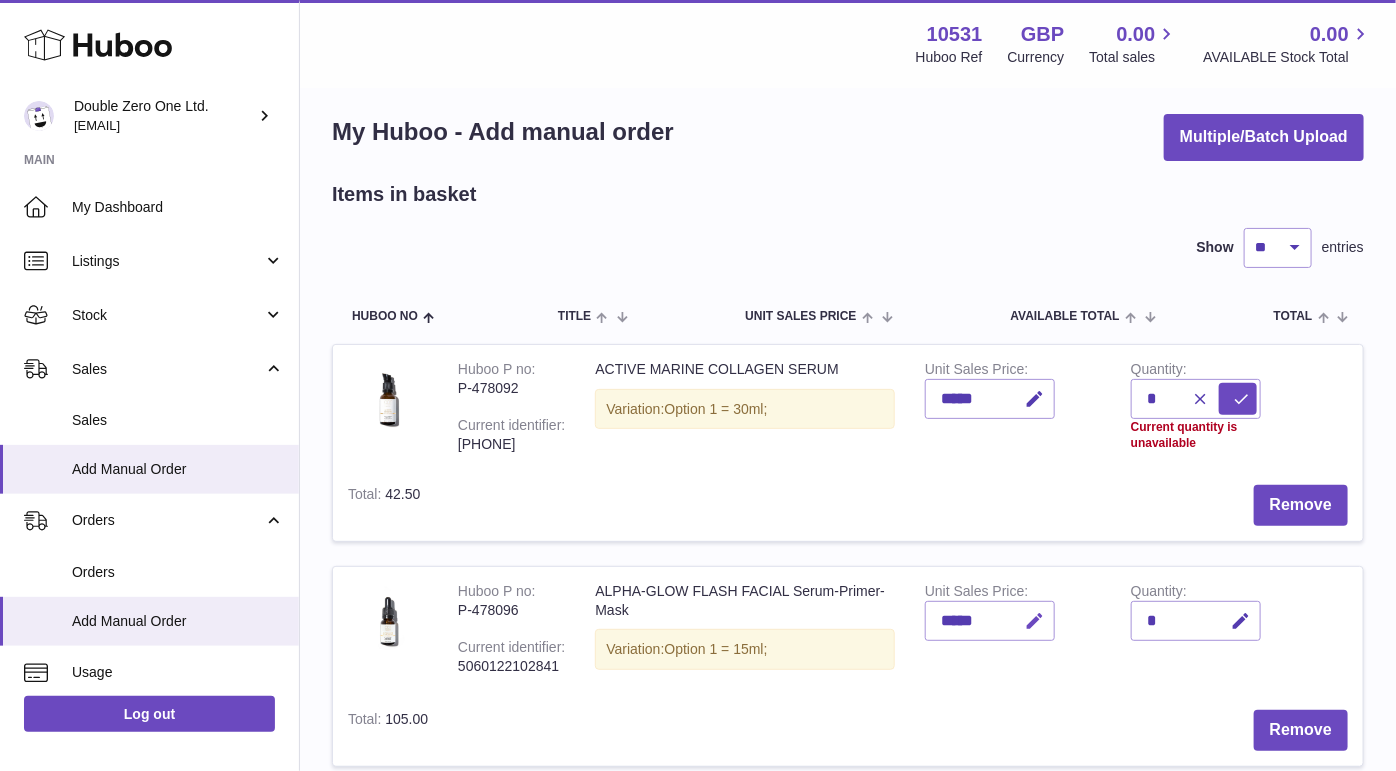 click at bounding box center (1034, 621) 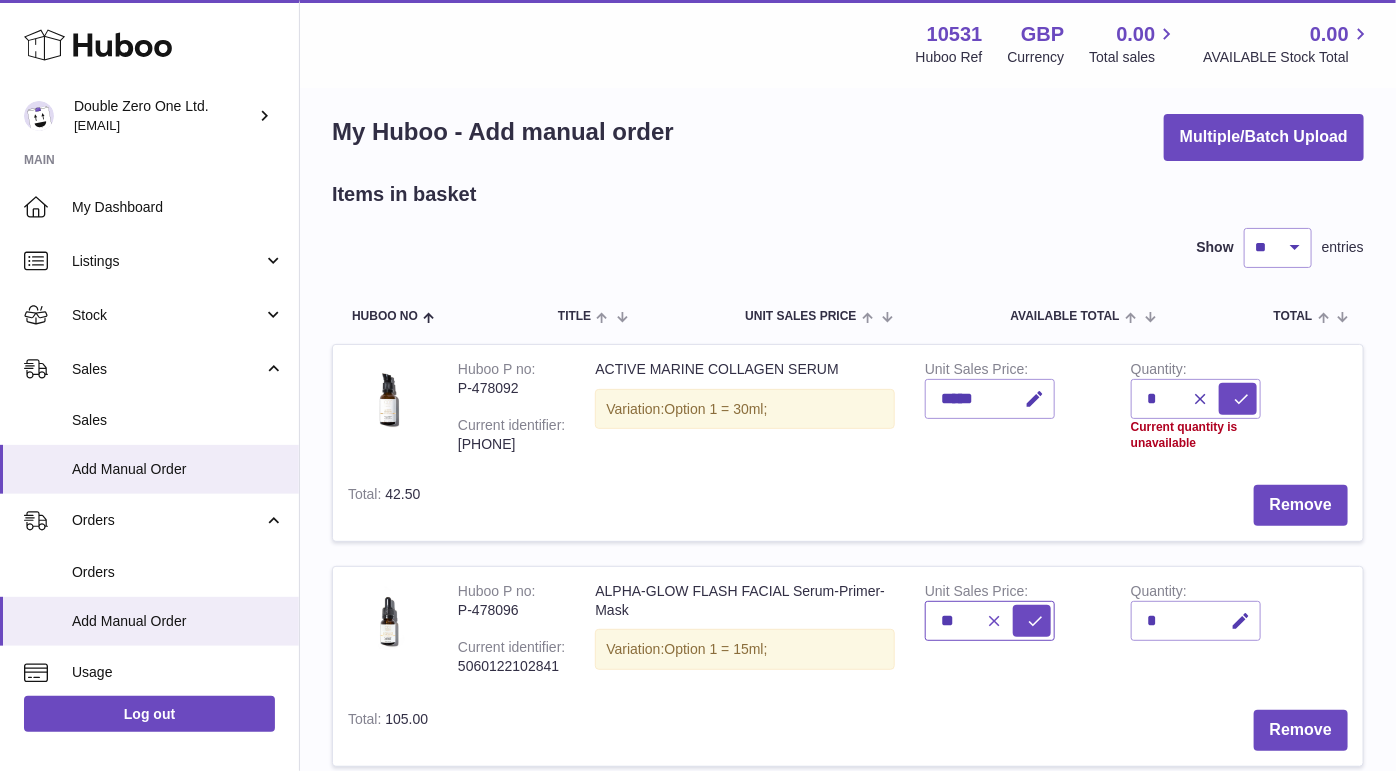 type on "*" 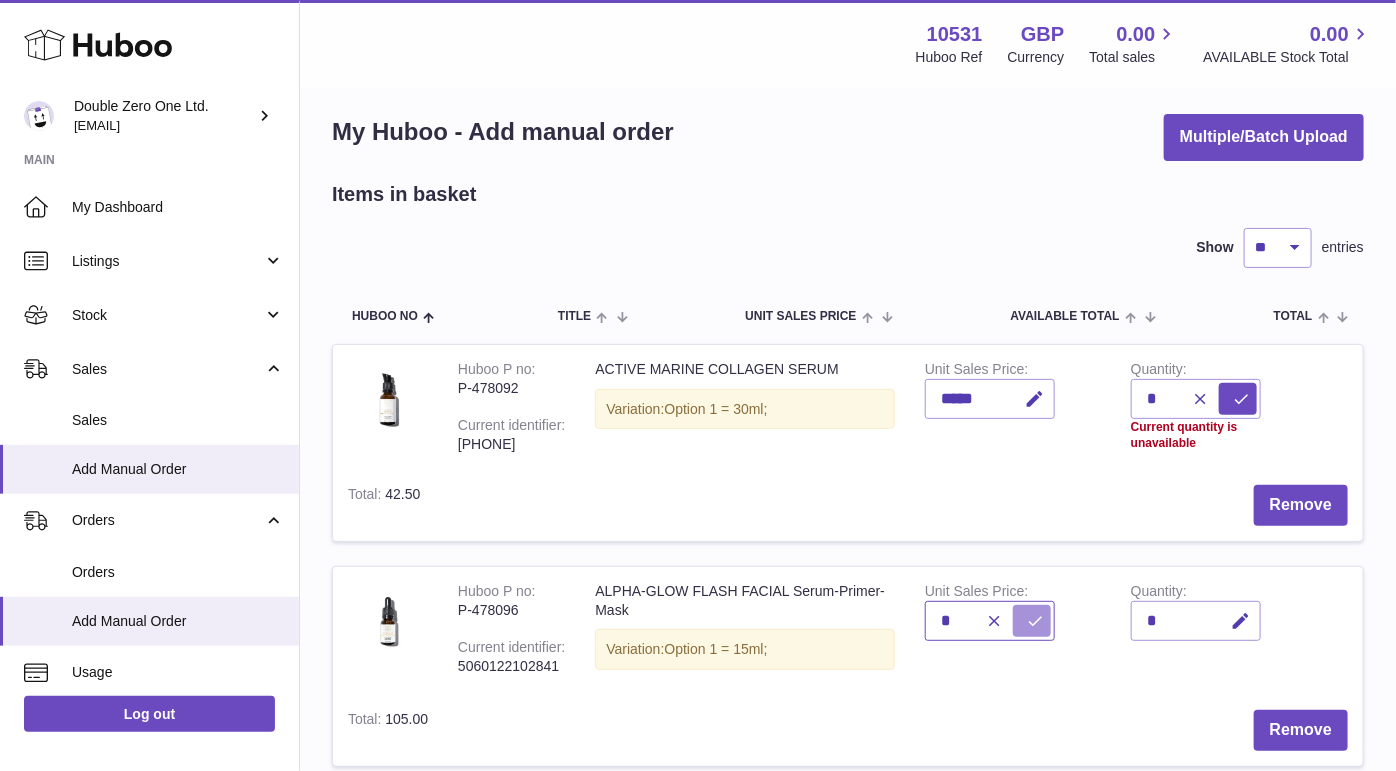 type on "*" 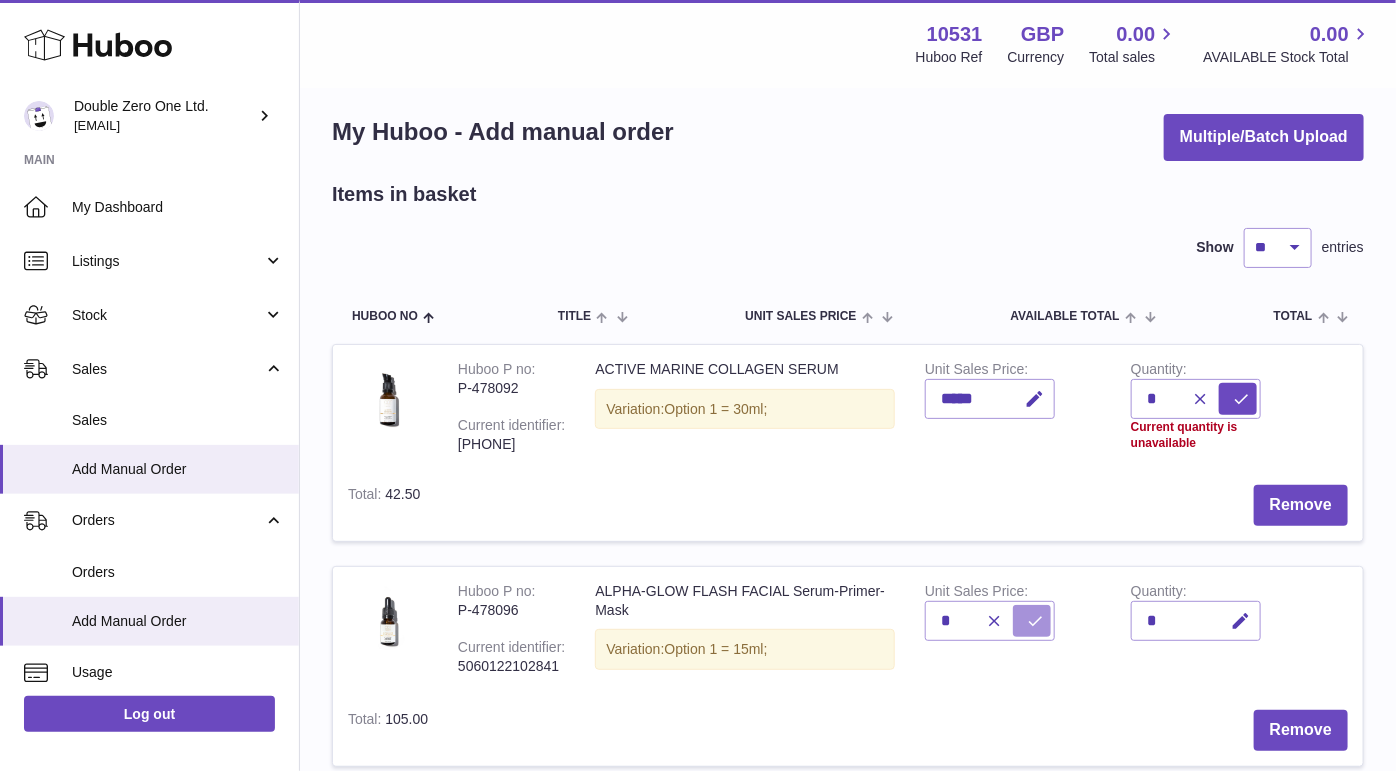click at bounding box center (1032, 621) 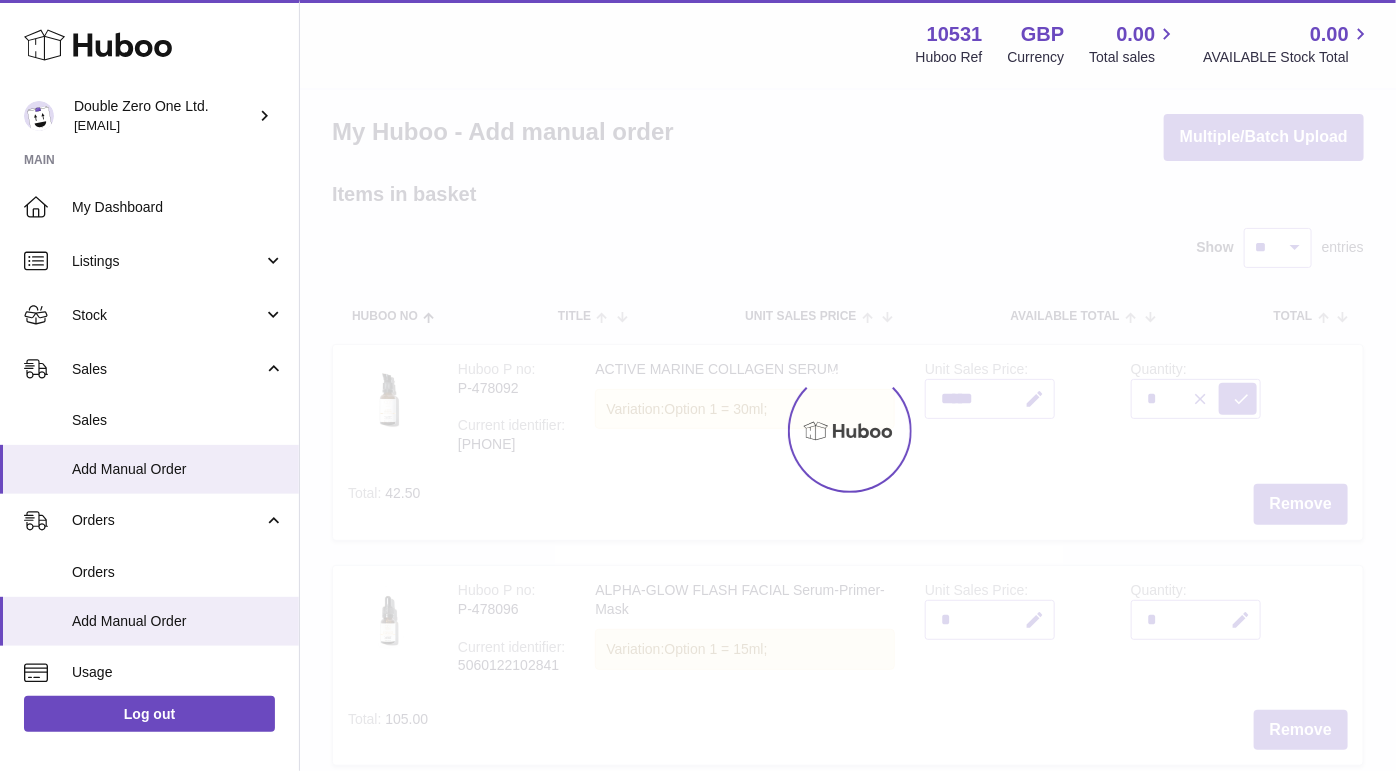 type on "*" 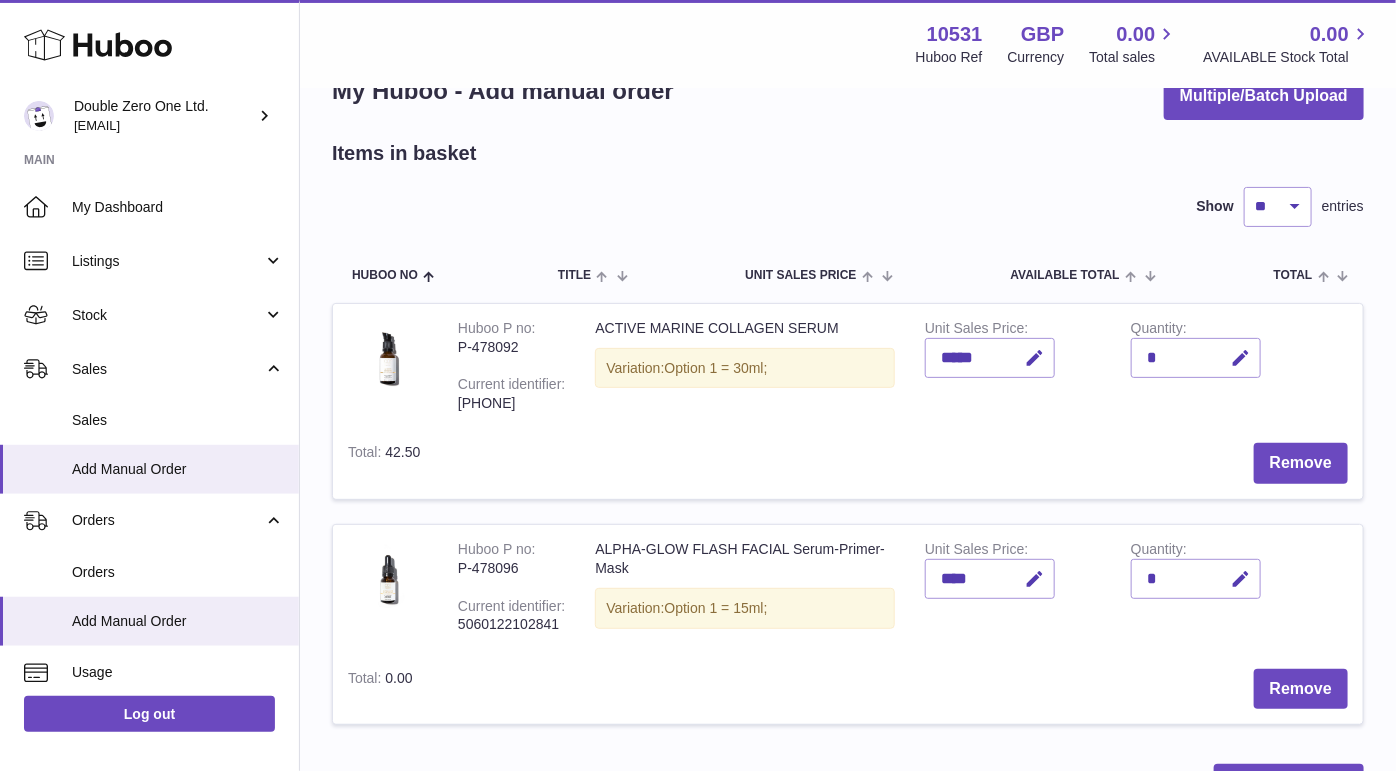 scroll, scrollTop: 66, scrollLeft: 0, axis: vertical 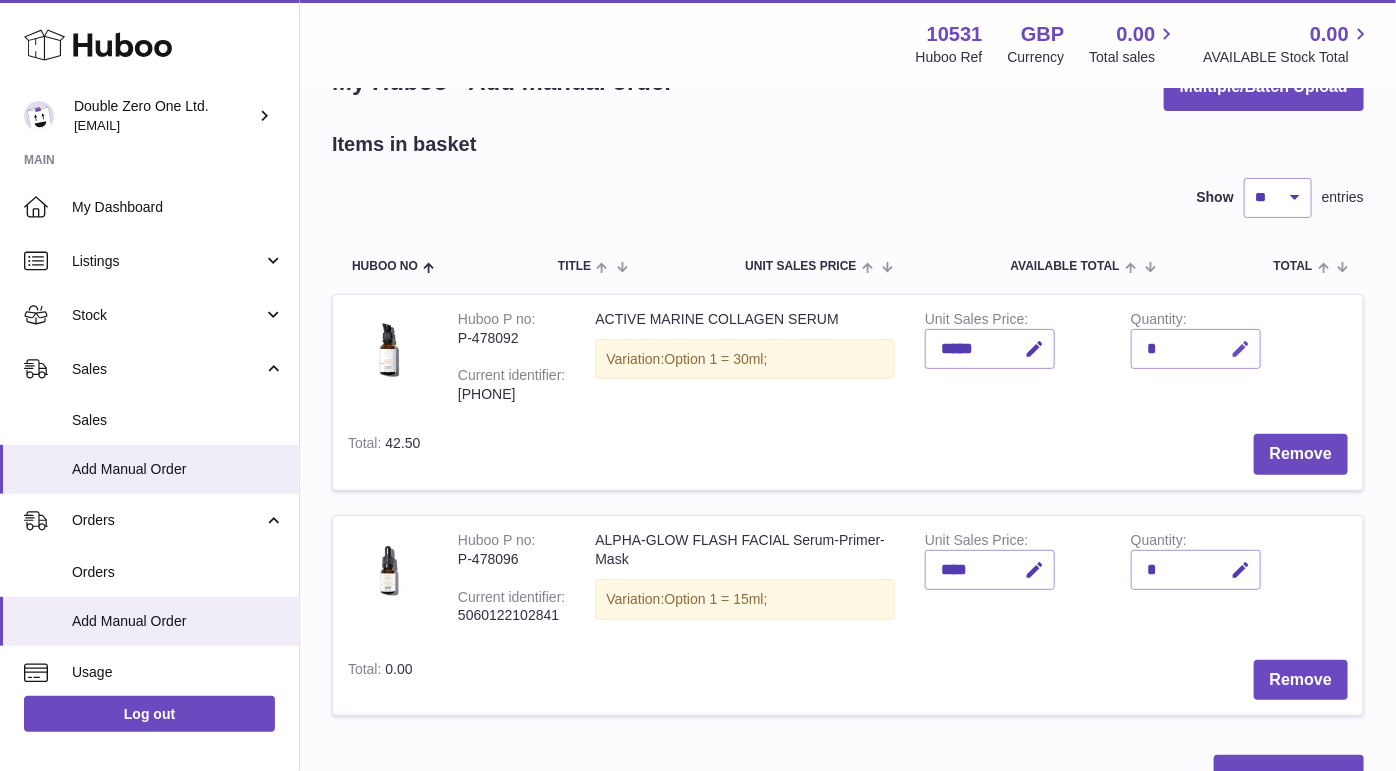click at bounding box center [1240, 349] 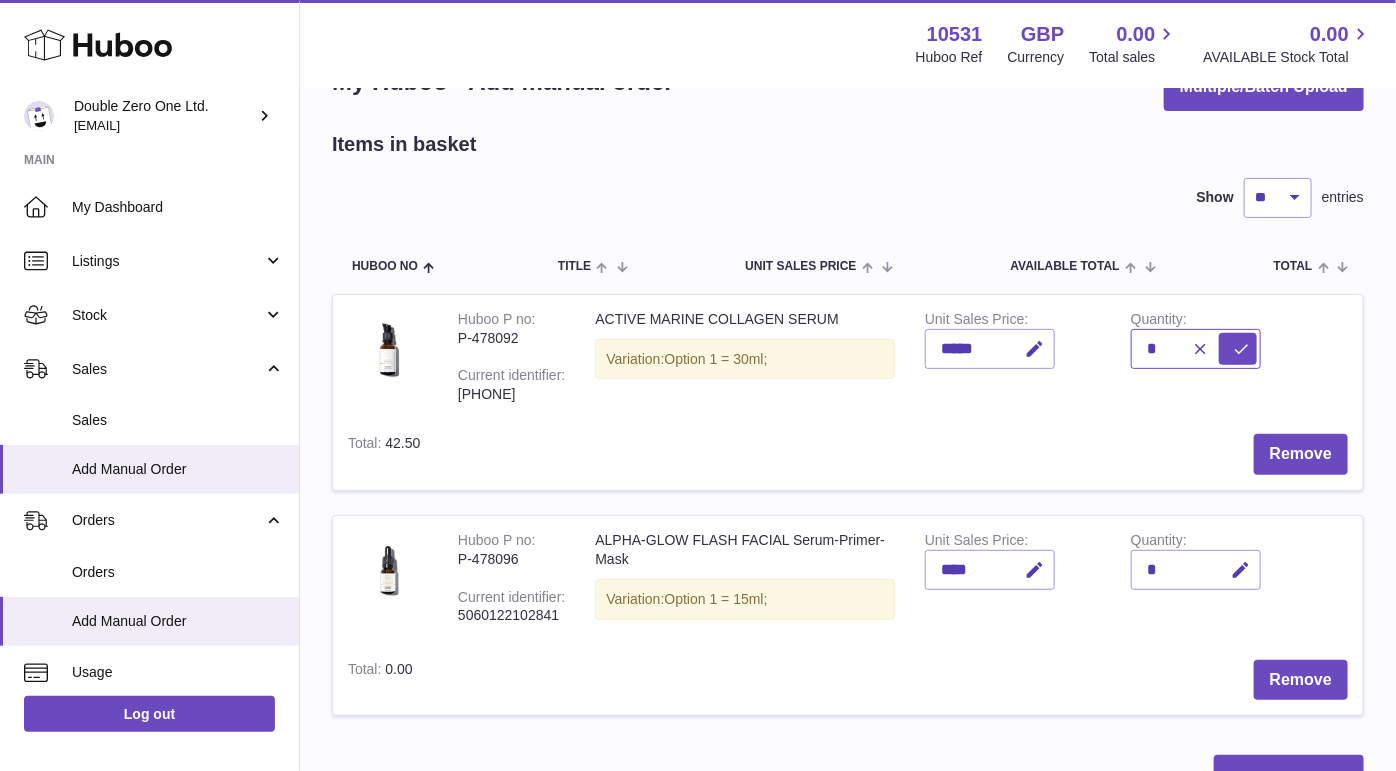 click on "*" at bounding box center (1196, 349) 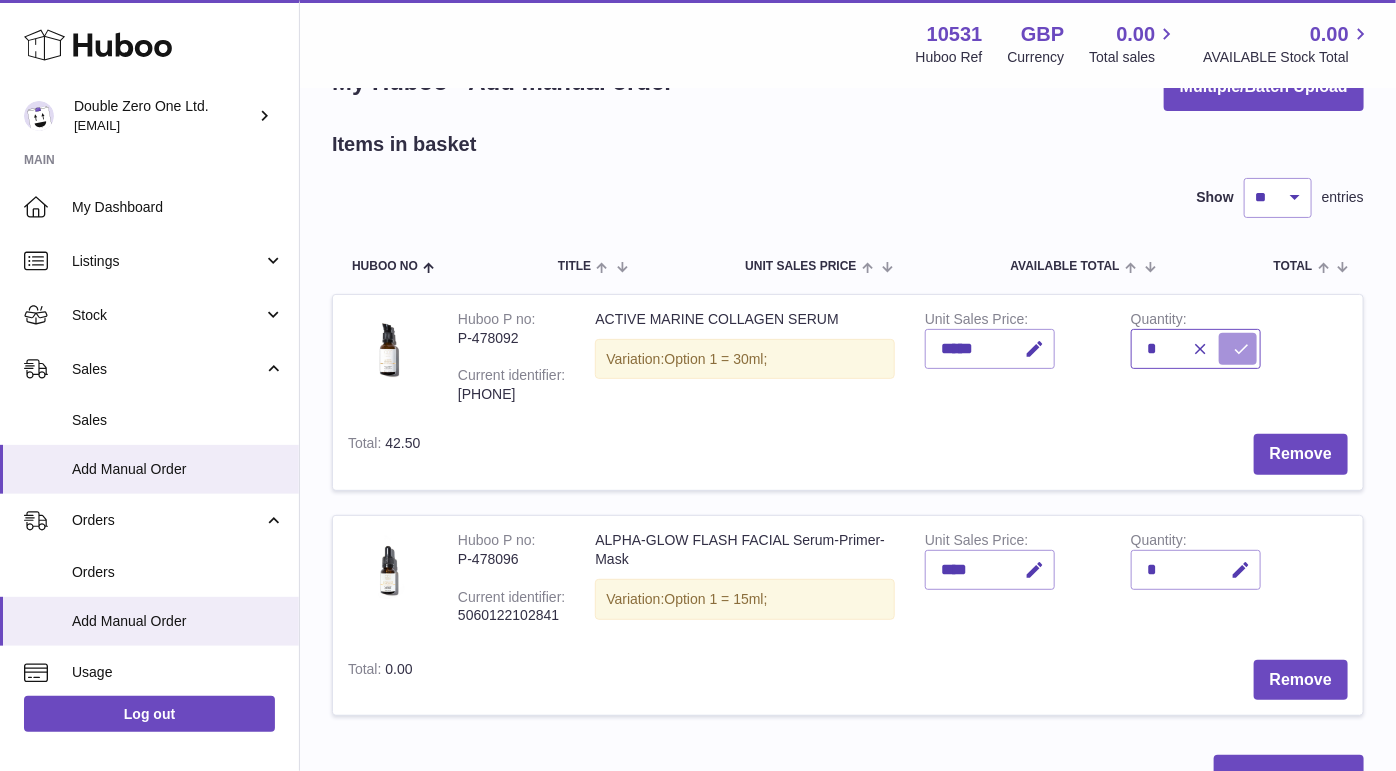type on "*" 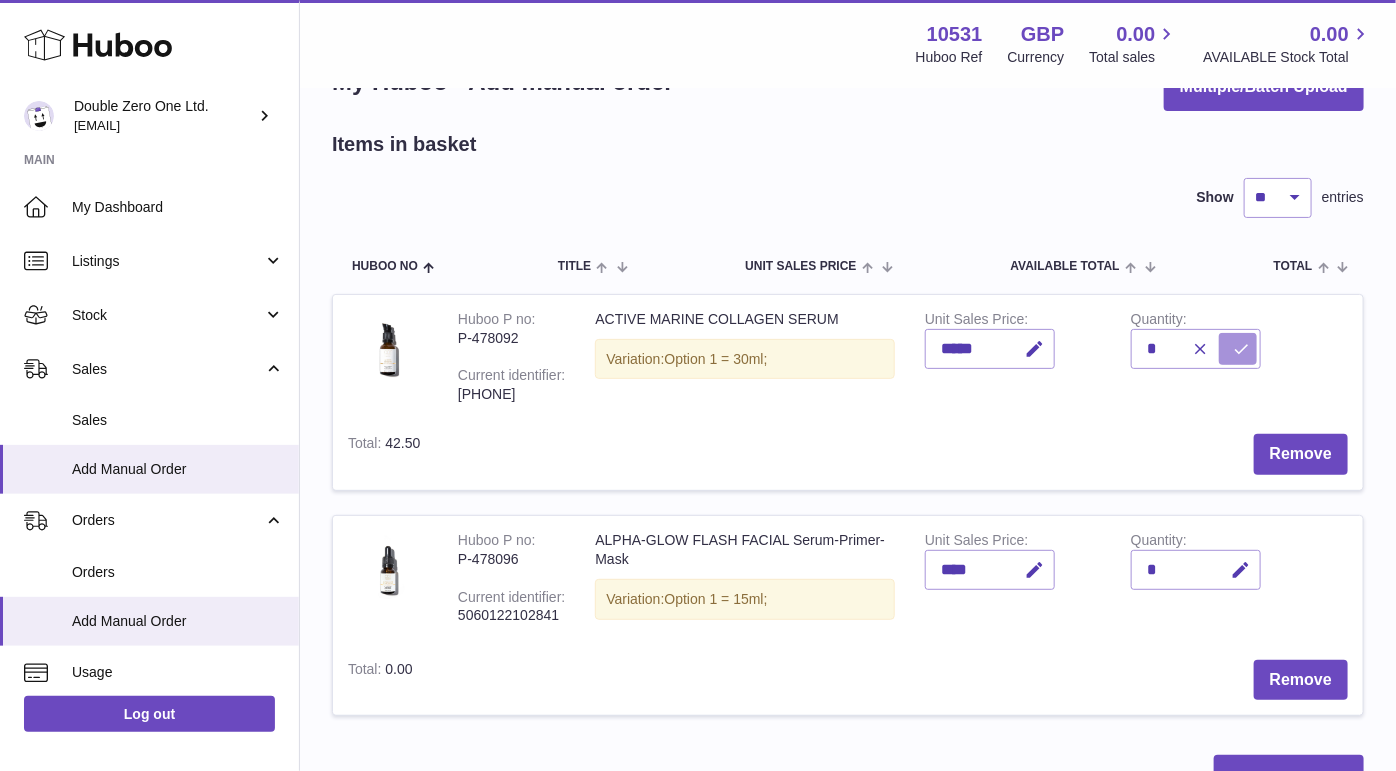 click at bounding box center (1238, 349) 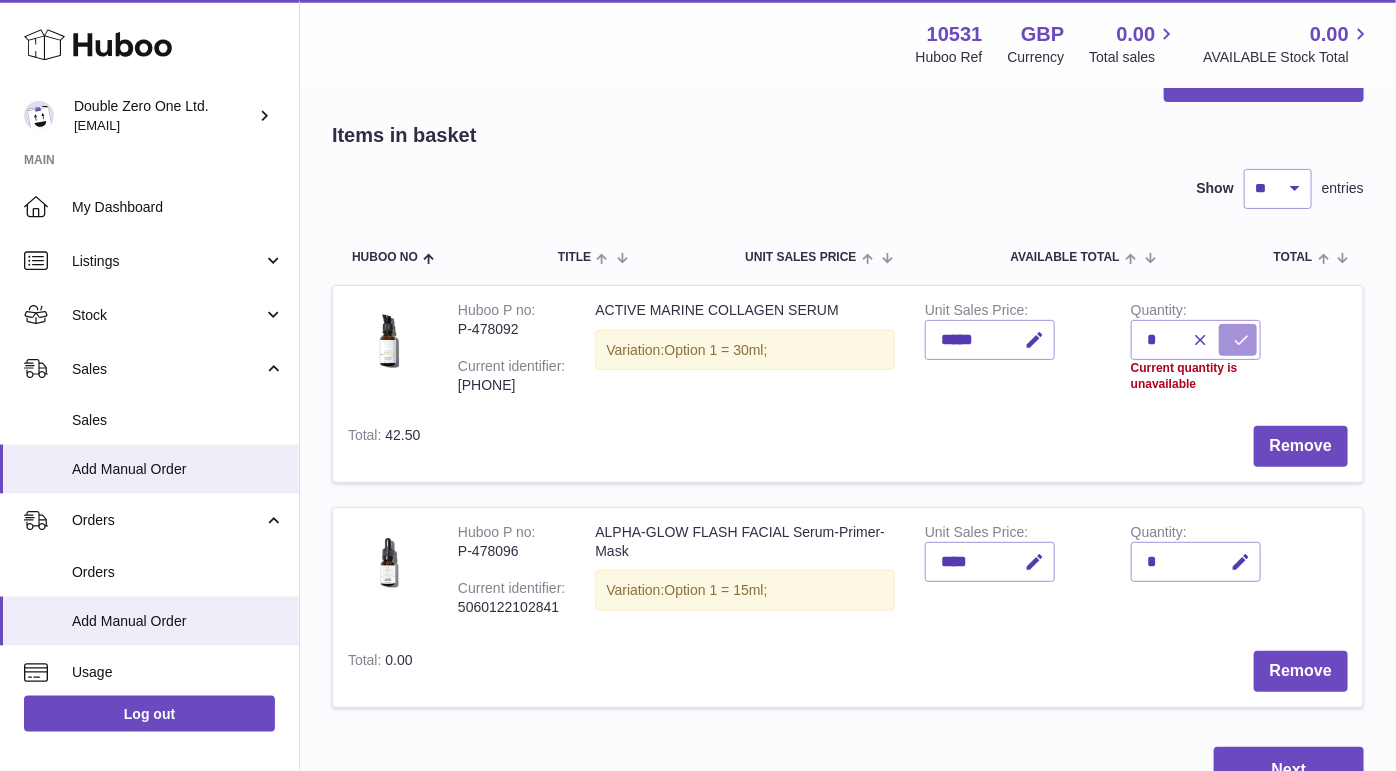 scroll, scrollTop: 82, scrollLeft: 0, axis: vertical 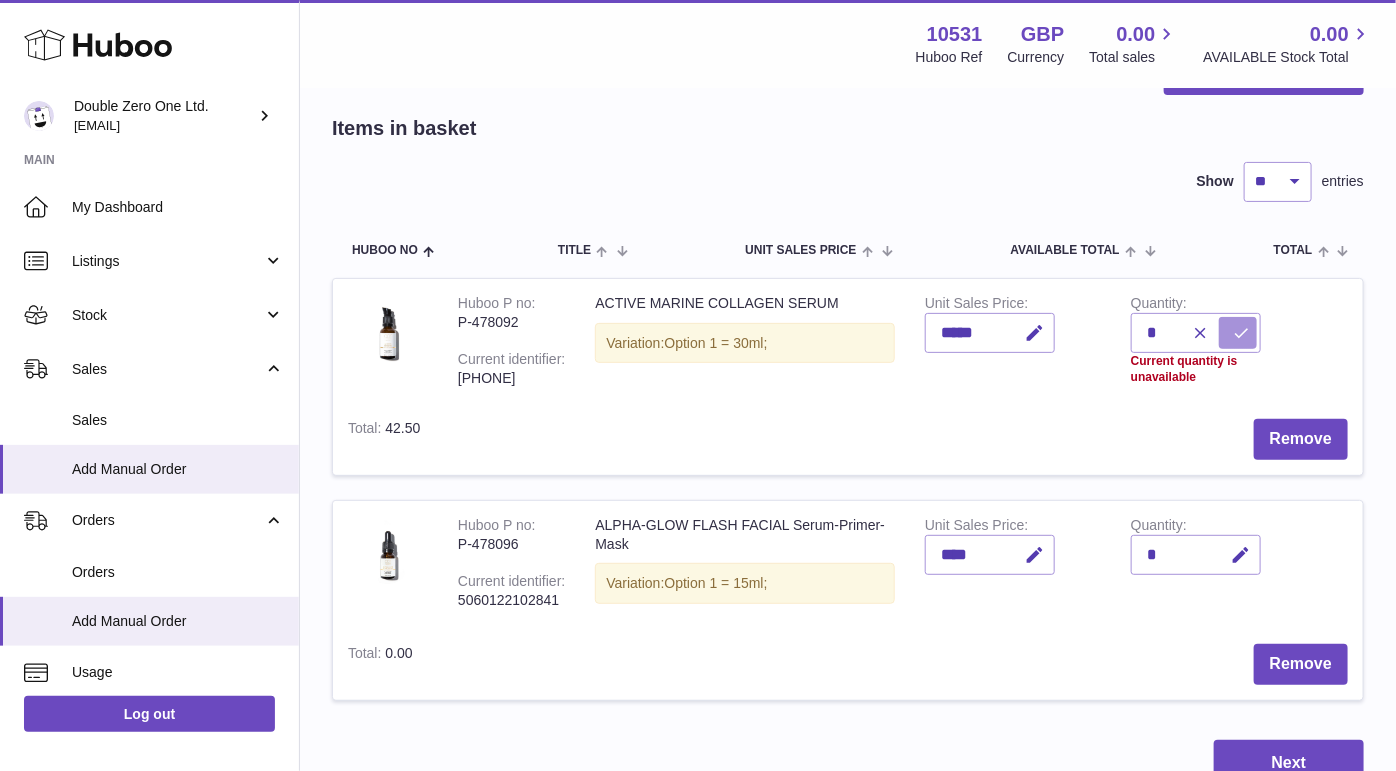 type 